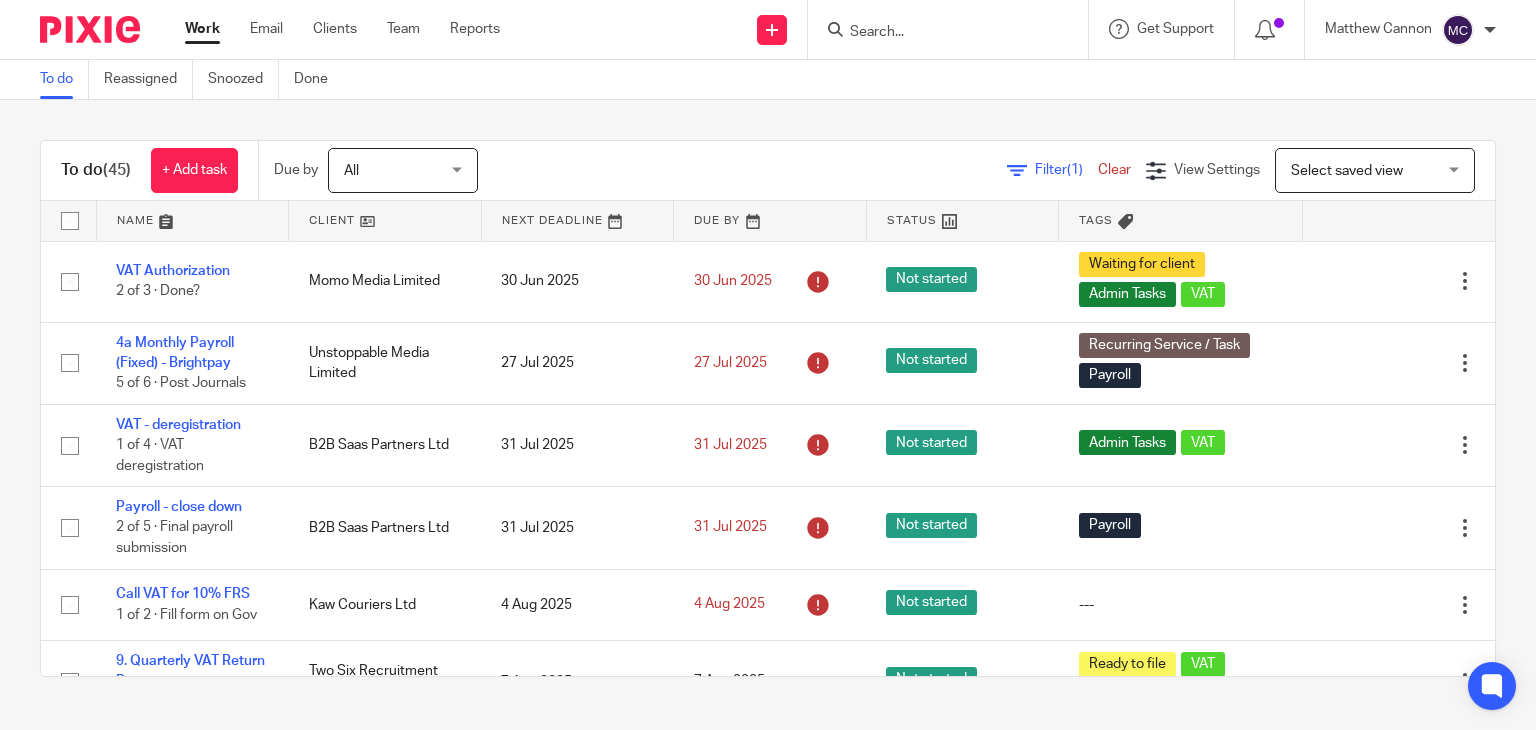 scroll, scrollTop: 0, scrollLeft: 0, axis: both 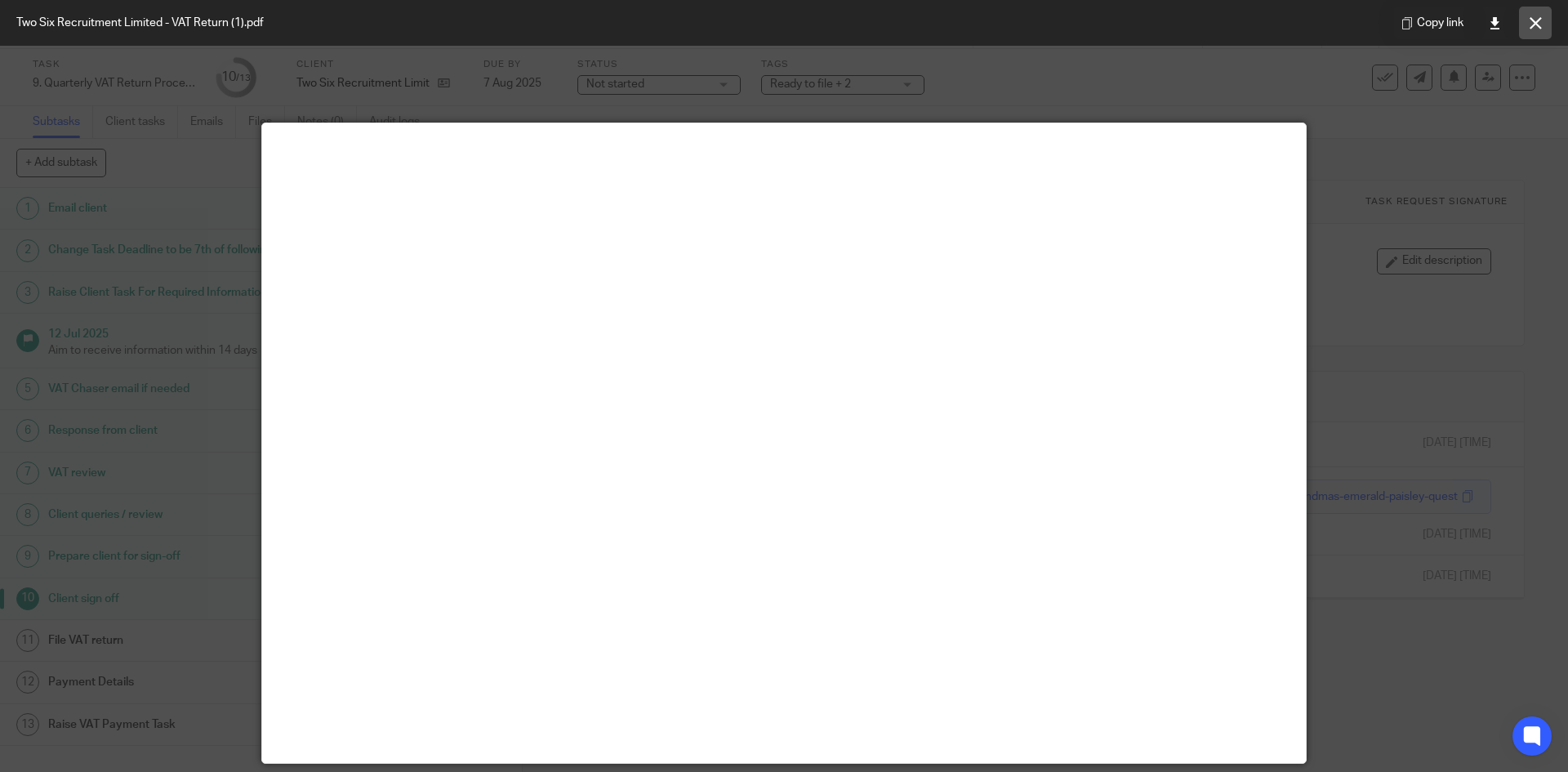 click at bounding box center (1535, 23) 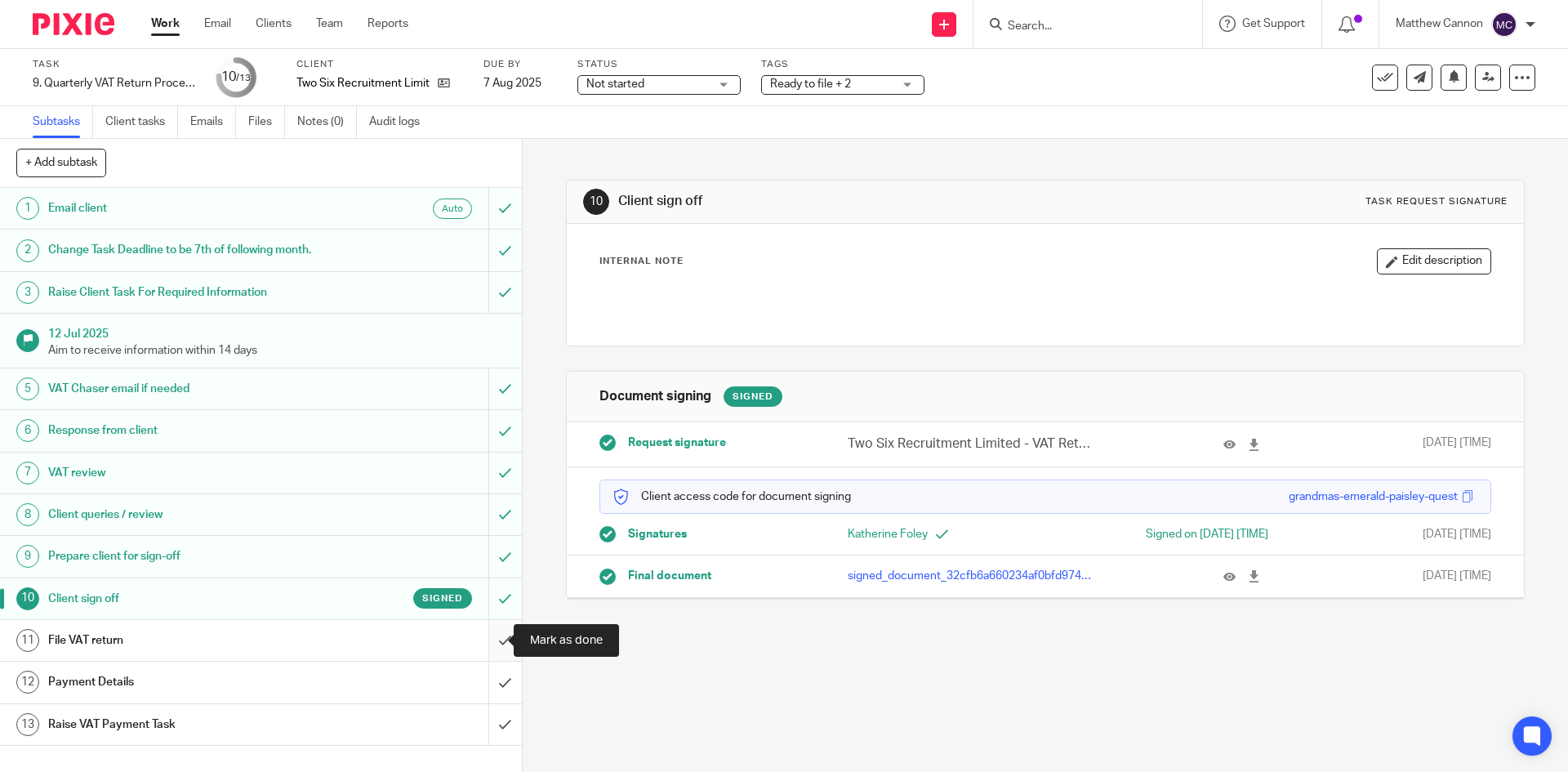 click at bounding box center [261, 640] 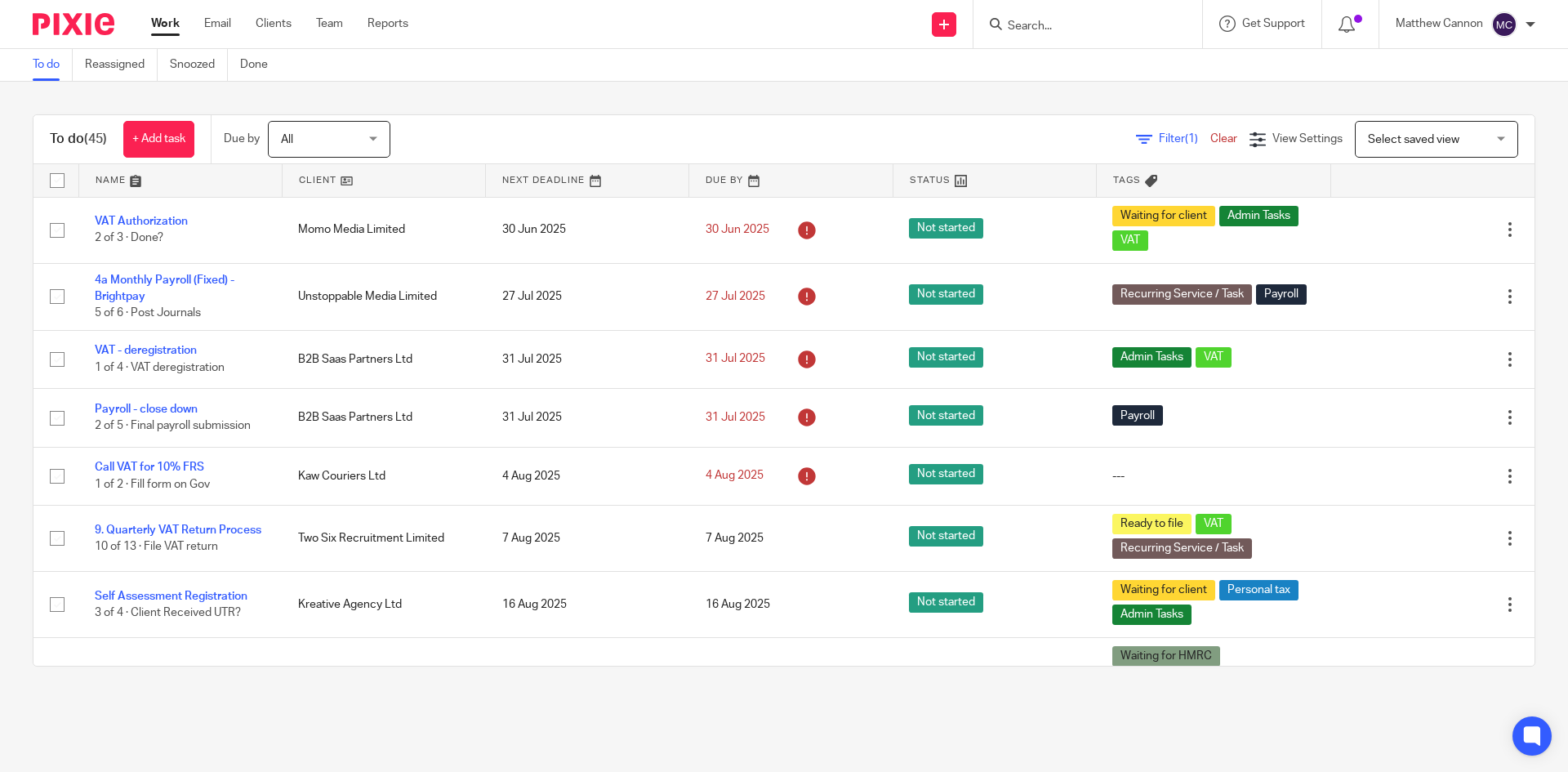scroll, scrollTop: 0, scrollLeft: 0, axis: both 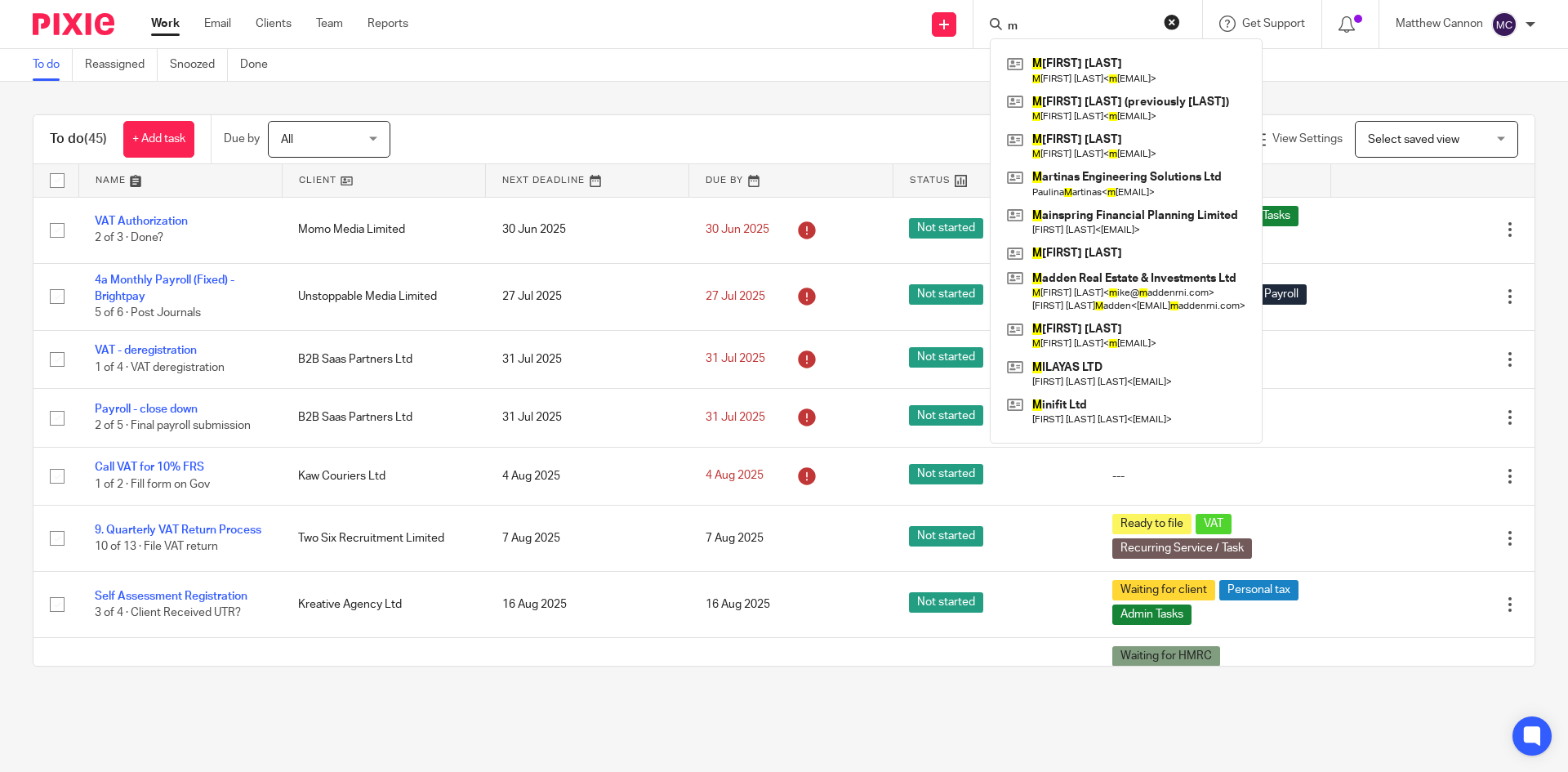 click on "m" at bounding box center (1080, 27) 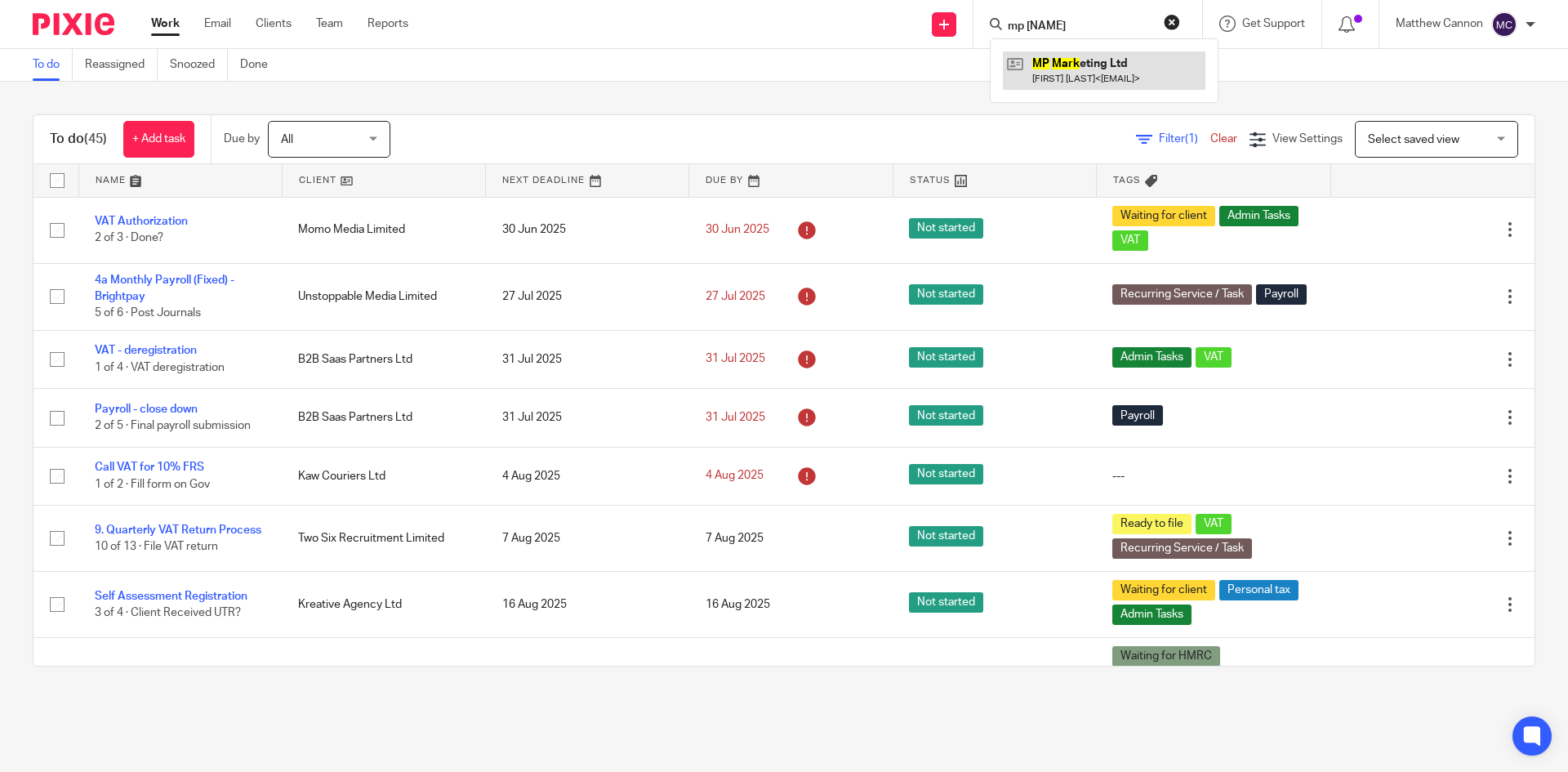 type on "mp marl" 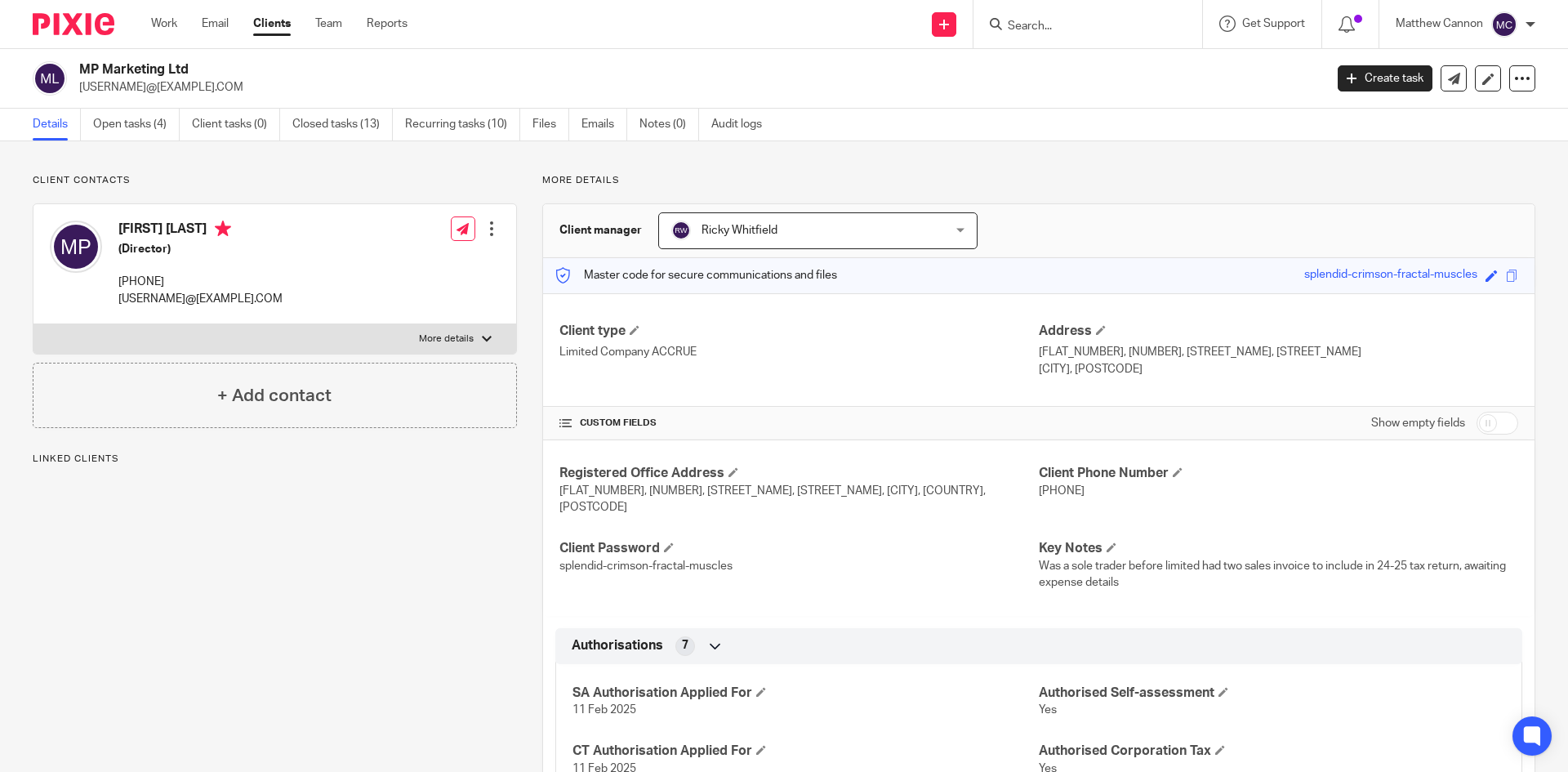 scroll, scrollTop: 0, scrollLeft: 0, axis: both 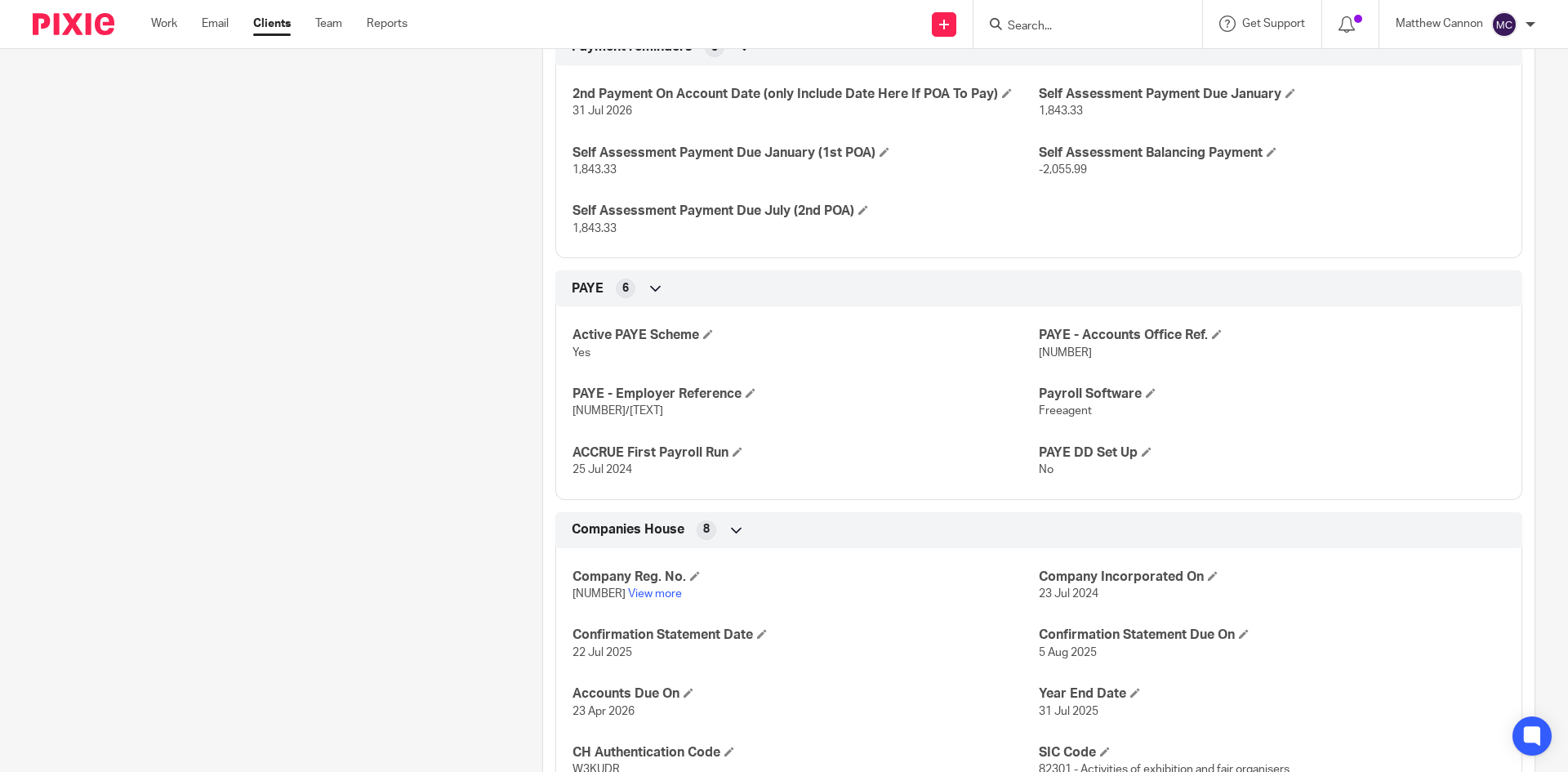 click on "15853780" at bounding box center [599, 594] 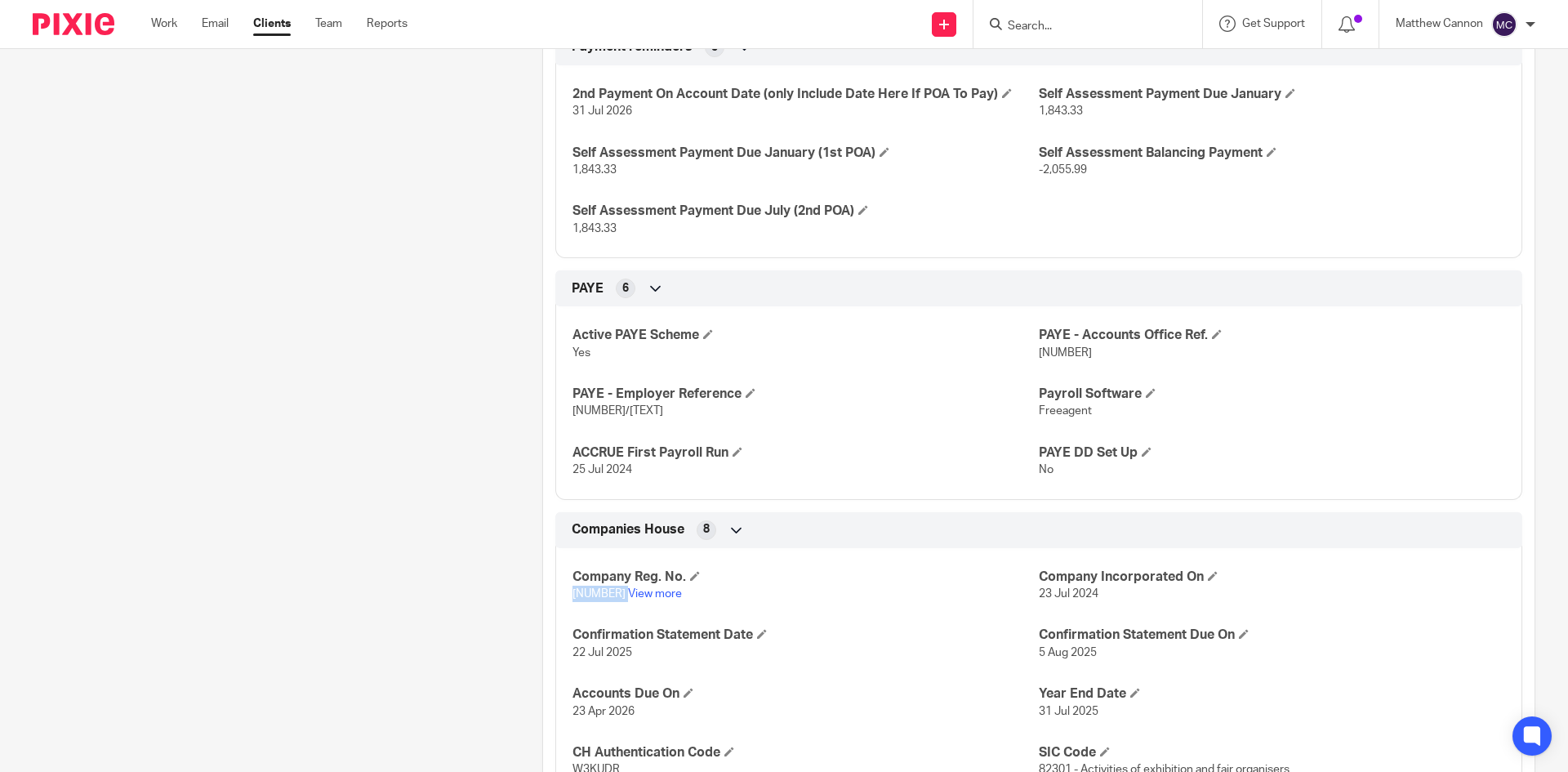 click on "15853780" at bounding box center (599, 594) 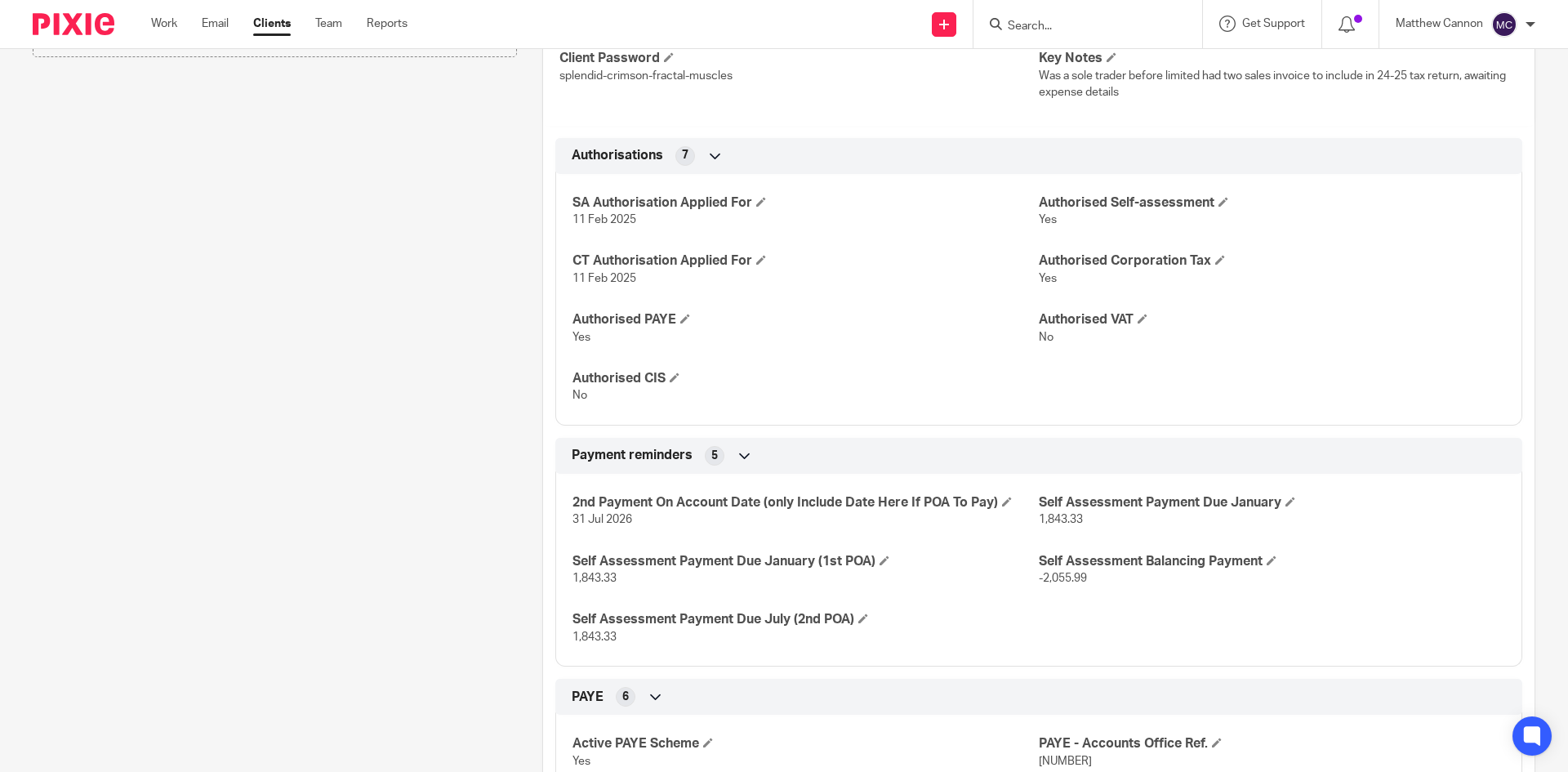 scroll, scrollTop: 0, scrollLeft: 0, axis: both 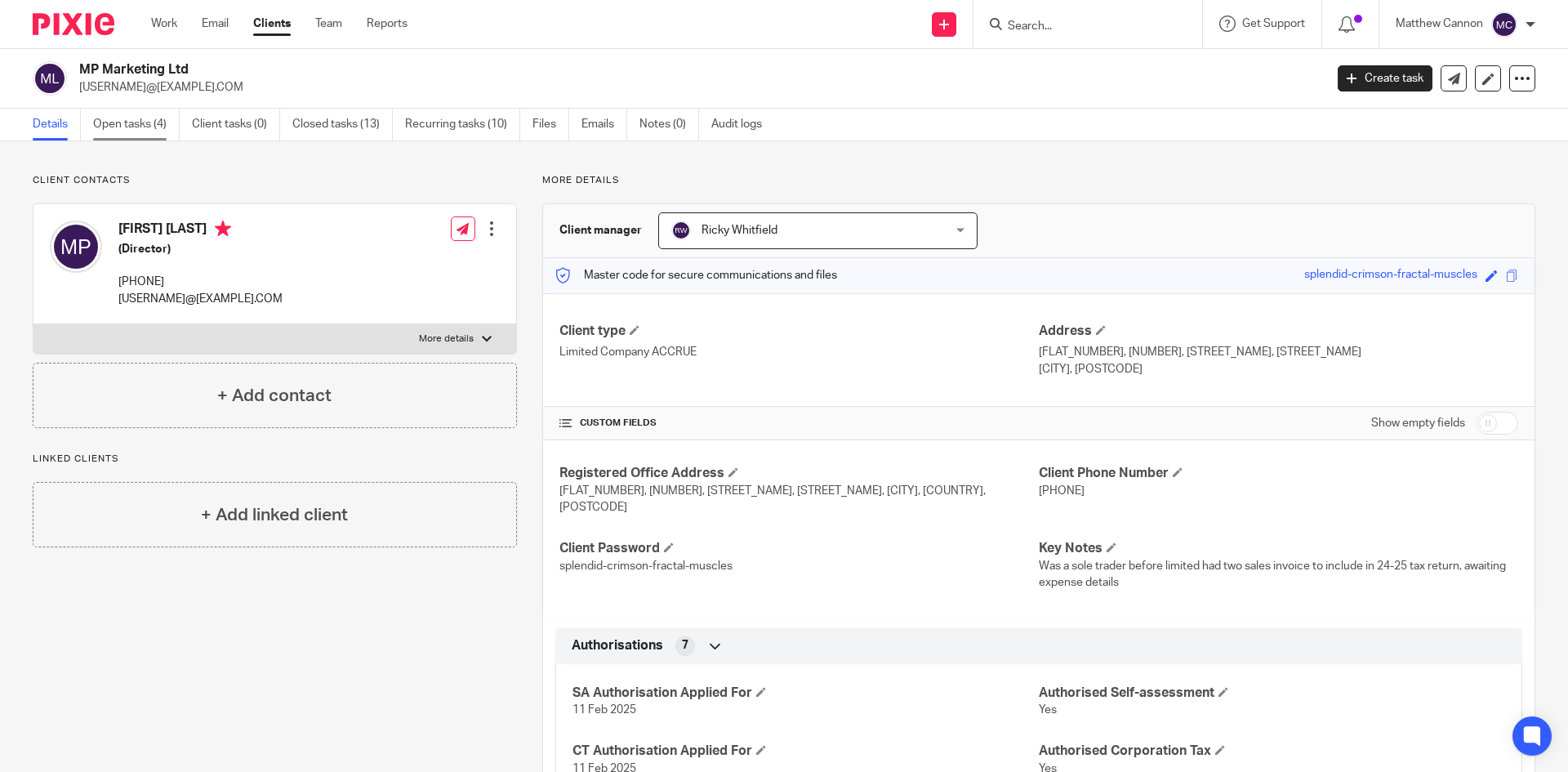 click on "Open tasks (4)" at bounding box center [136, 124] 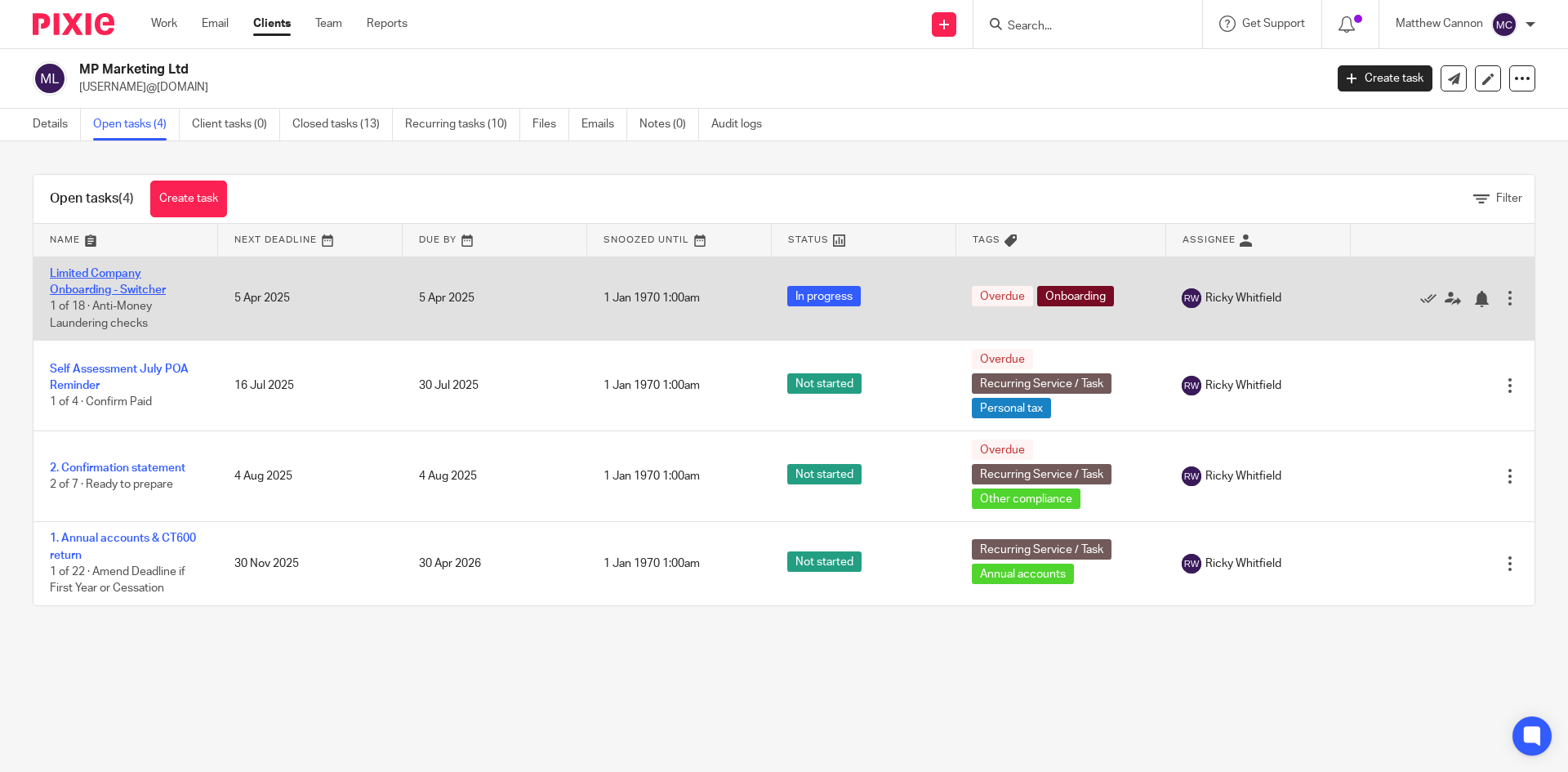 scroll, scrollTop: 0, scrollLeft: 0, axis: both 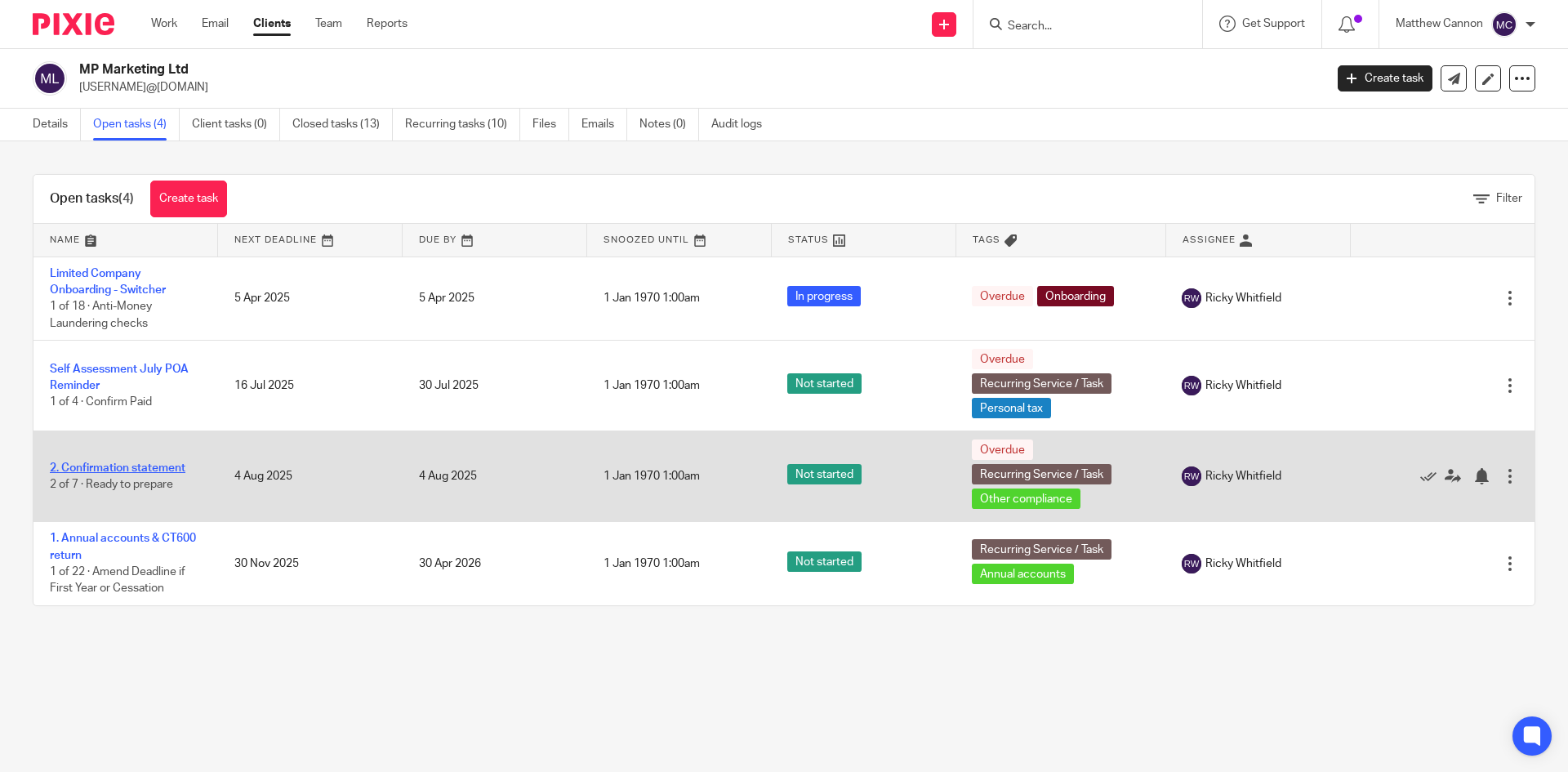 click on "2. Confirmation statement" at bounding box center [118, 468] 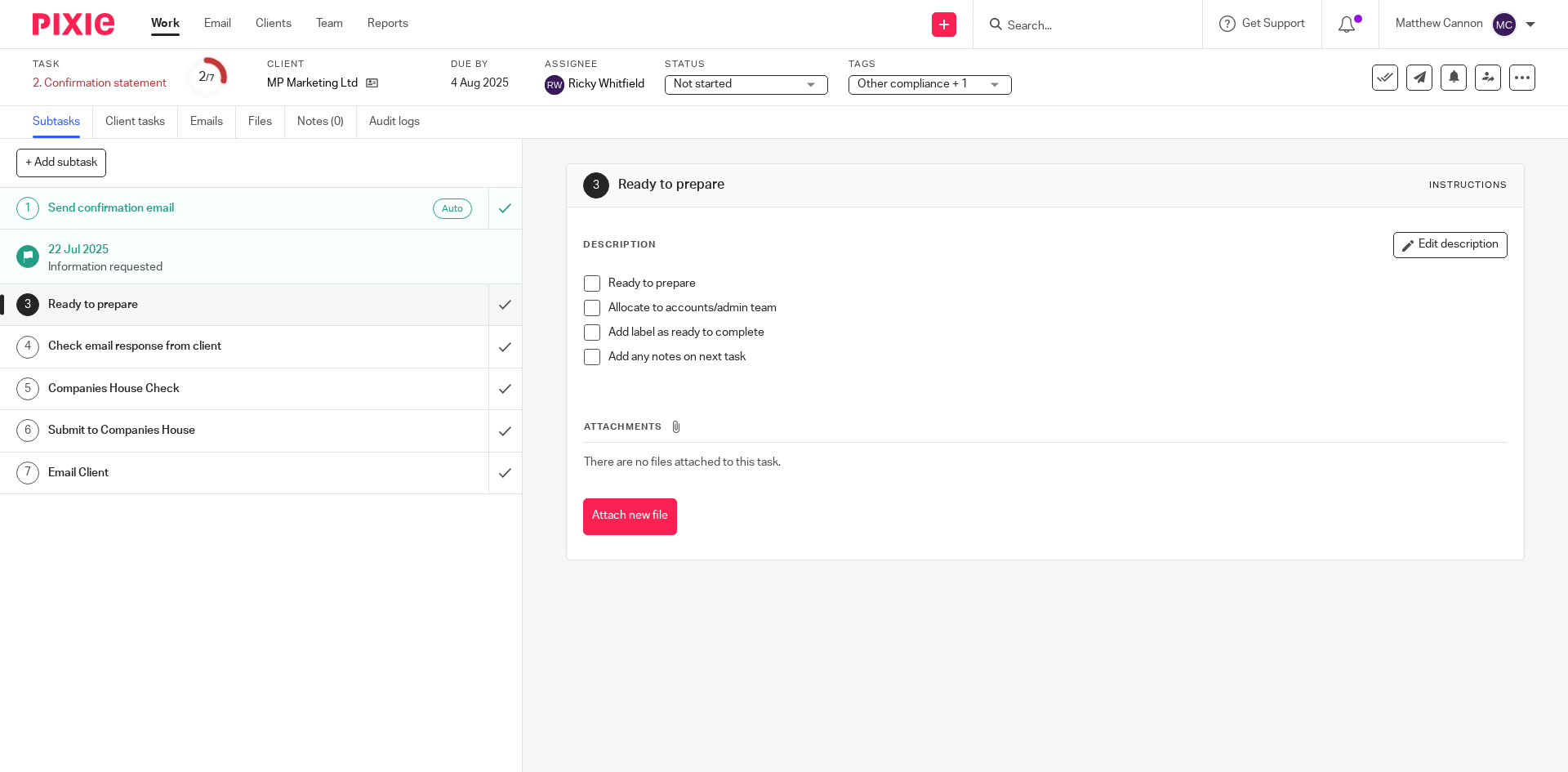 scroll, scrollTop: 0, scrollLeft: 0, axis: both 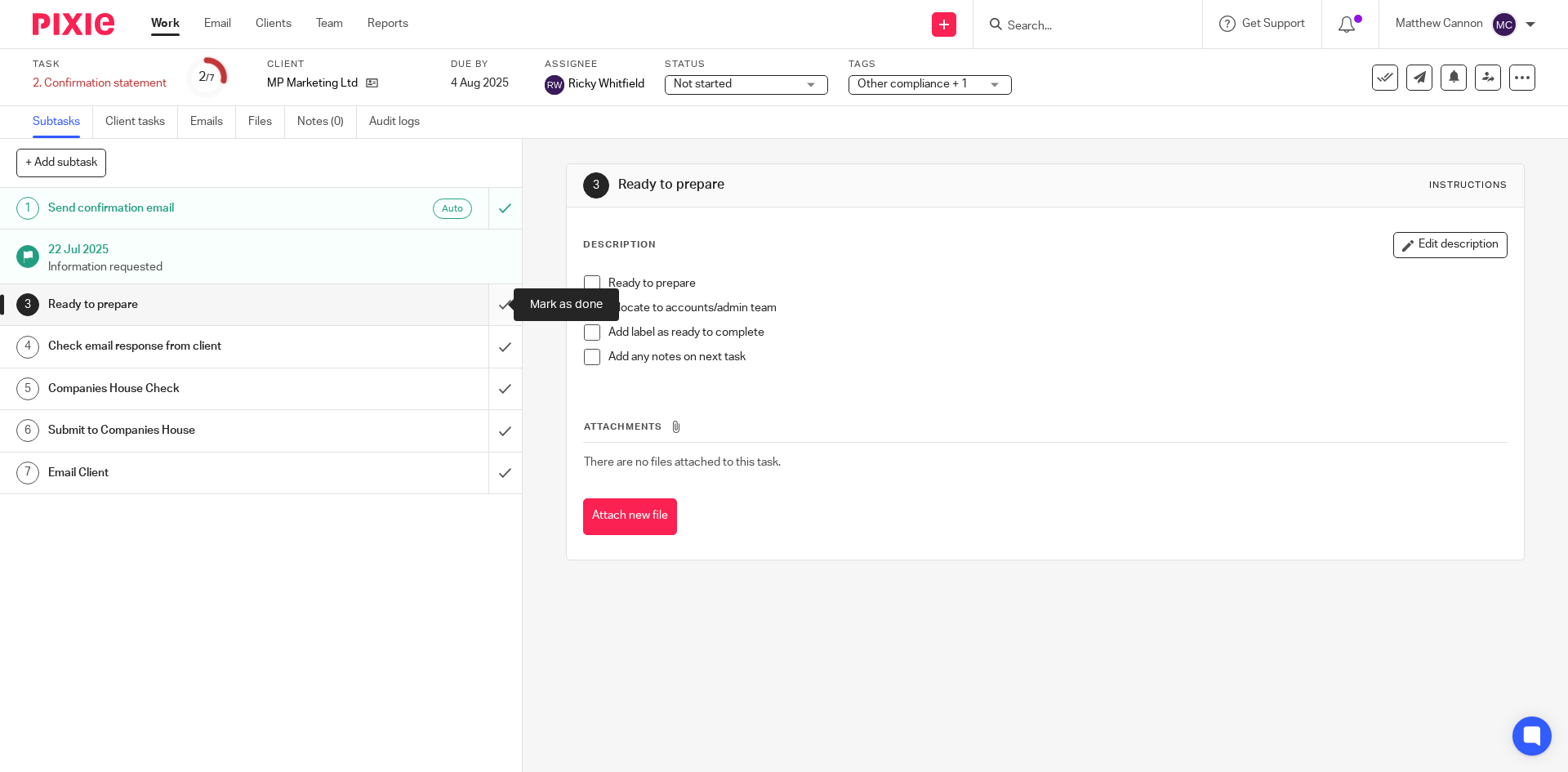 click at bounding box center [261, 305] 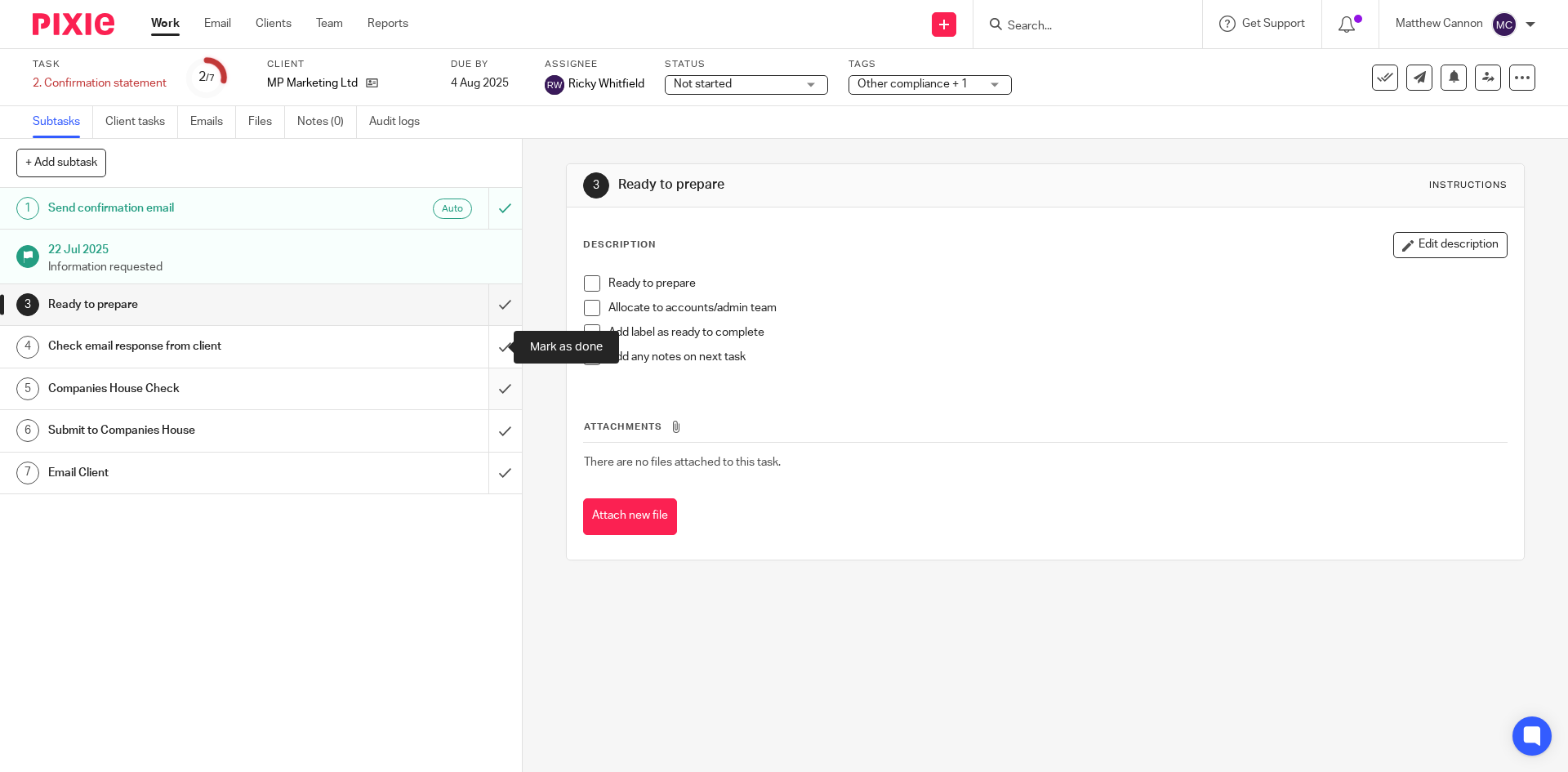 click at bounding box center [261, 389] 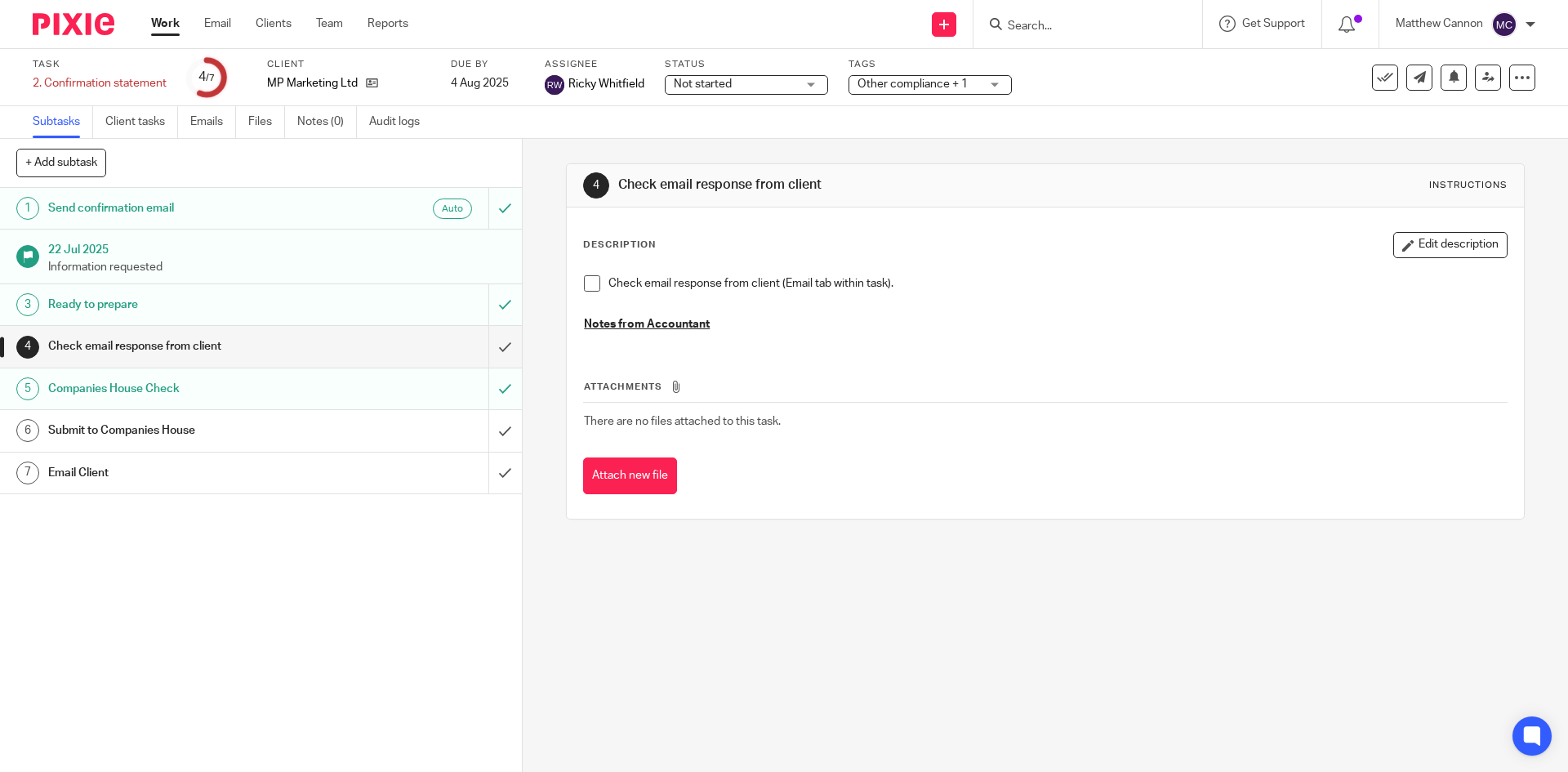 scroll, scrollTop: 0, scrollLeft: 0, axis: both 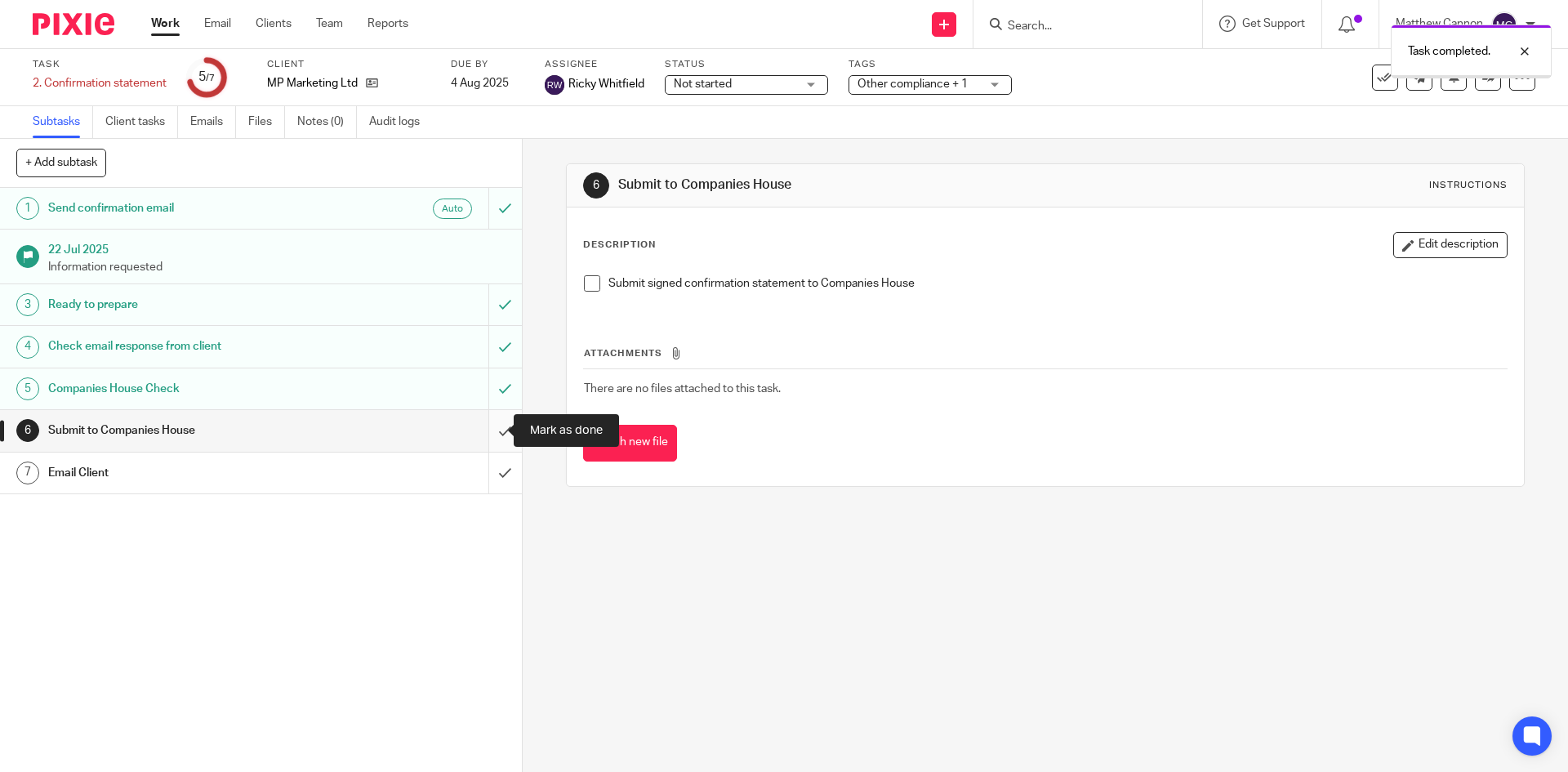 click at bounding box center (261, 431) 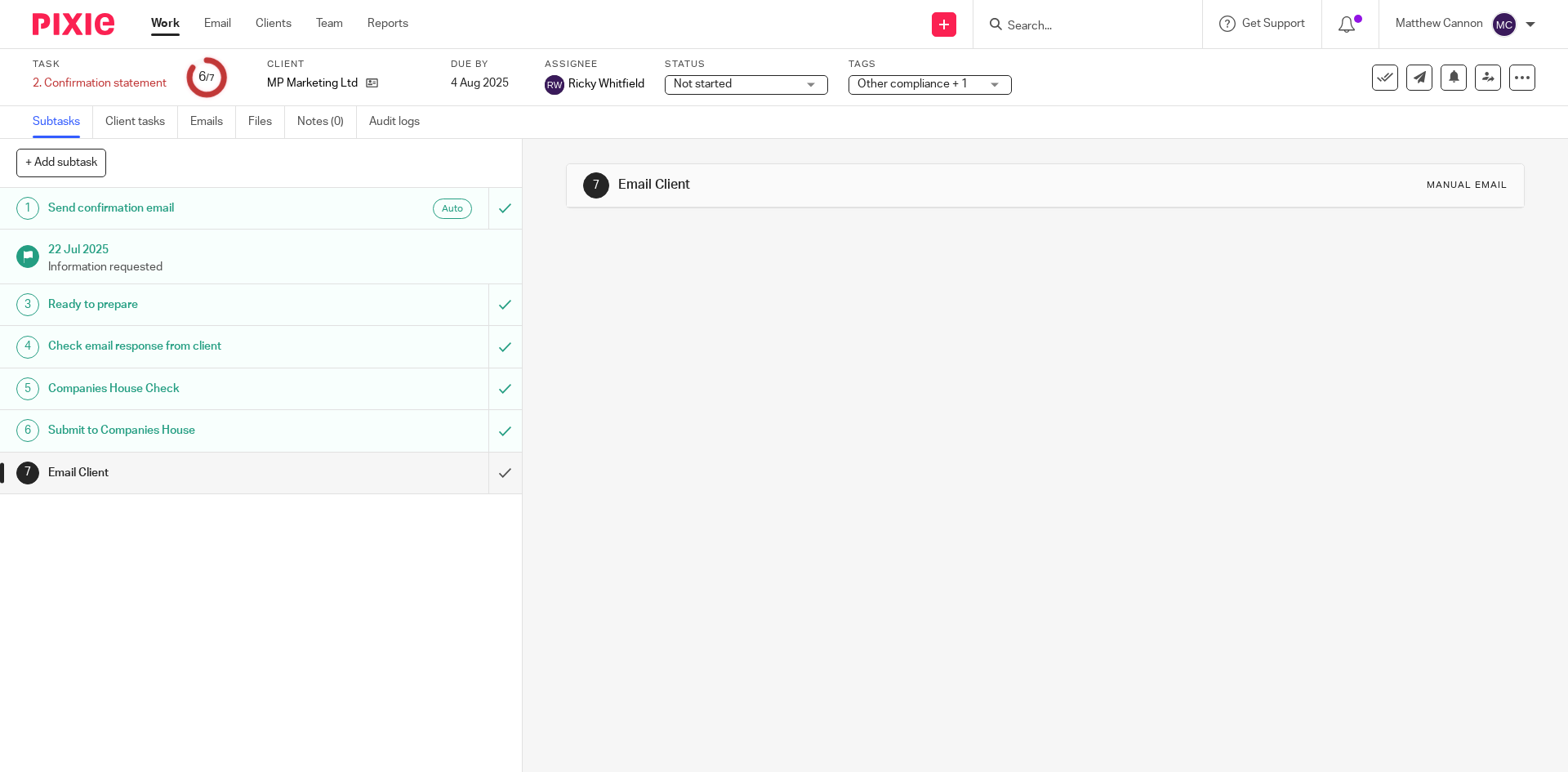 scroll, scrollTop: 0, scrollLeft: 0, axis: both 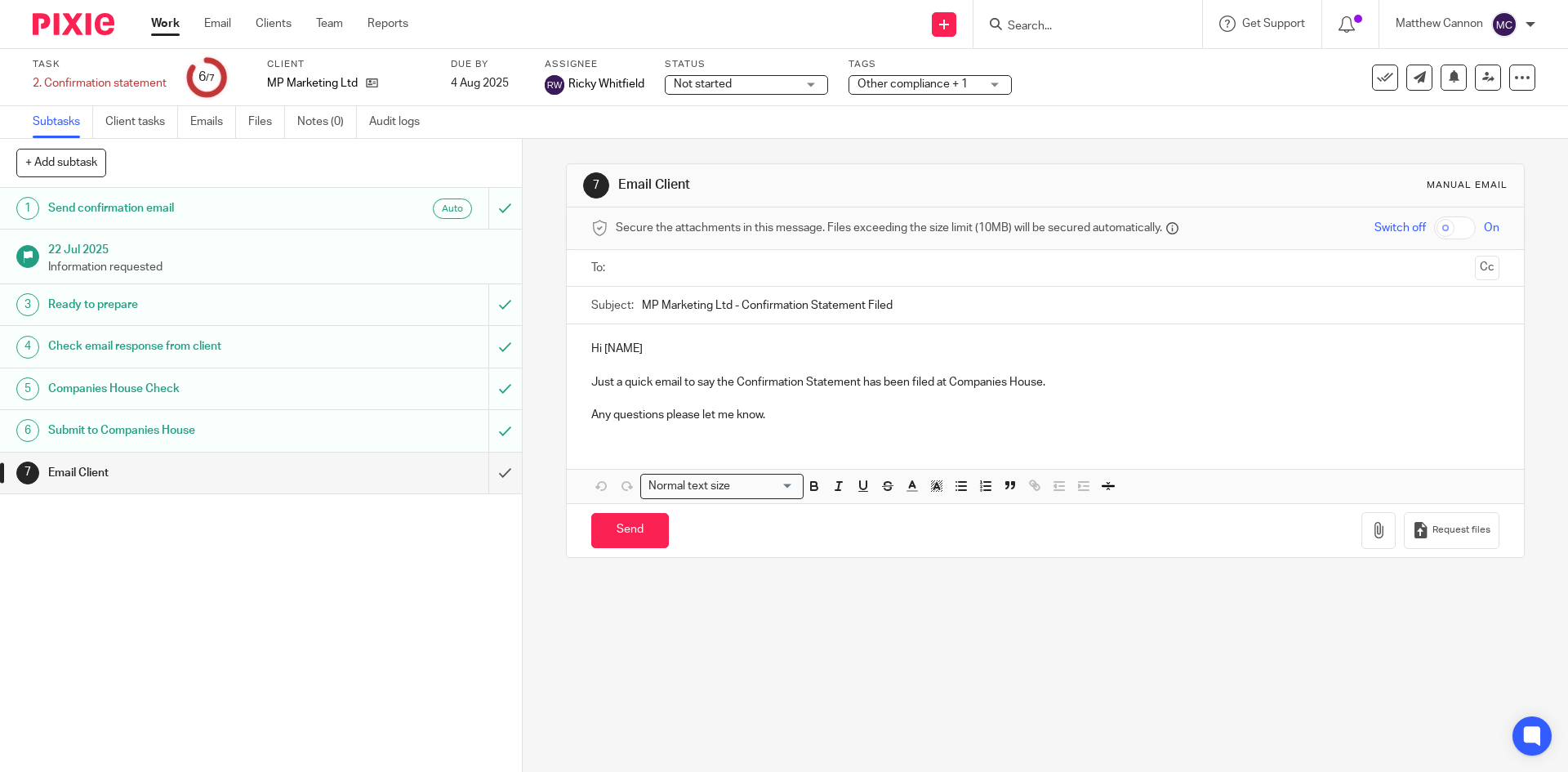 click on "Hi Mihir" at bounding box center (1045, 349) 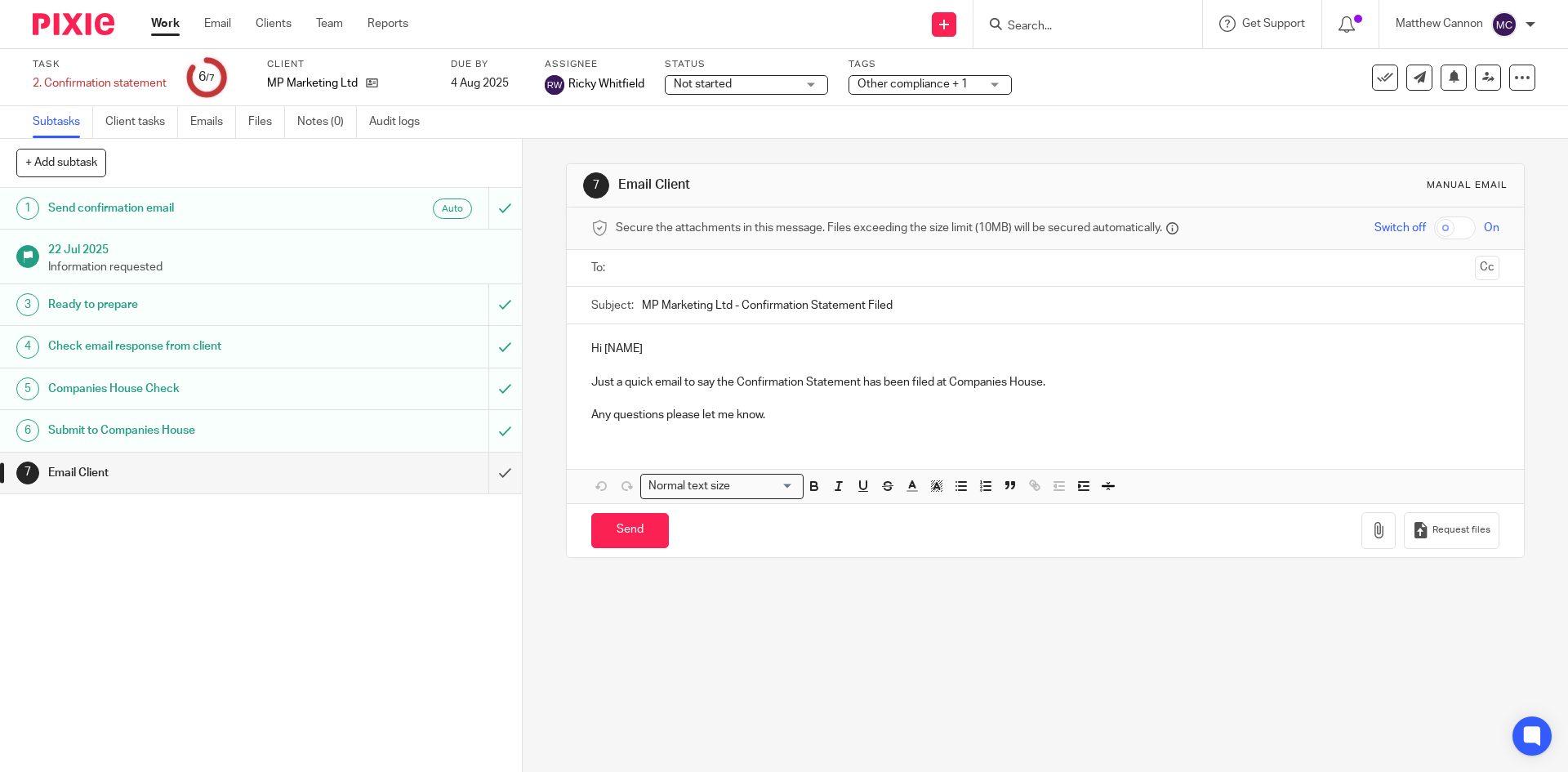type 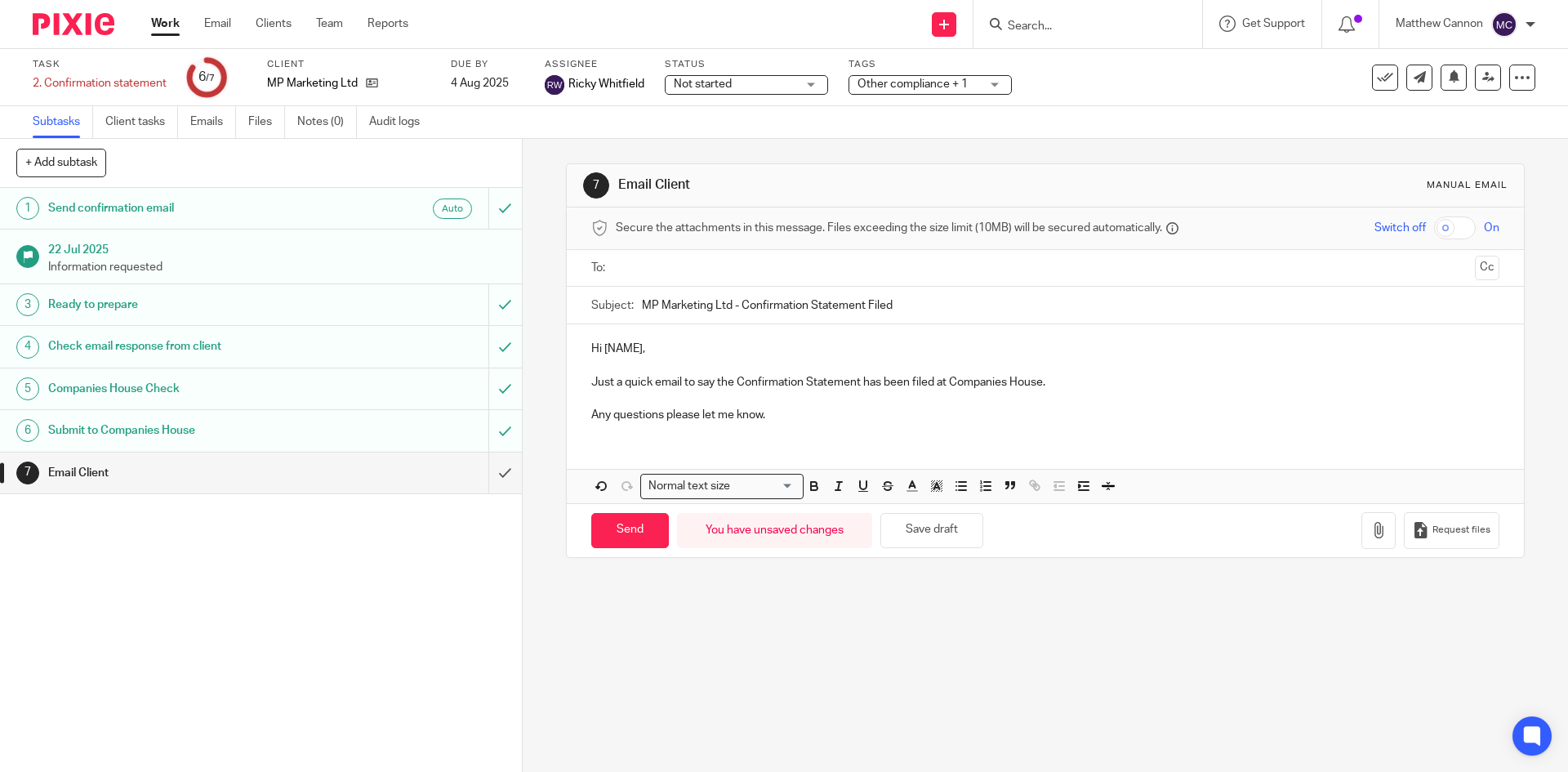 click on "Hi Mihir, Just a quick email to say the Confirmation Statement has been filed at Companies House. Any questions please let me know.           Attachments
Normal text size
Loading...
Remove
Edit" at bounding box center [1045, 413] 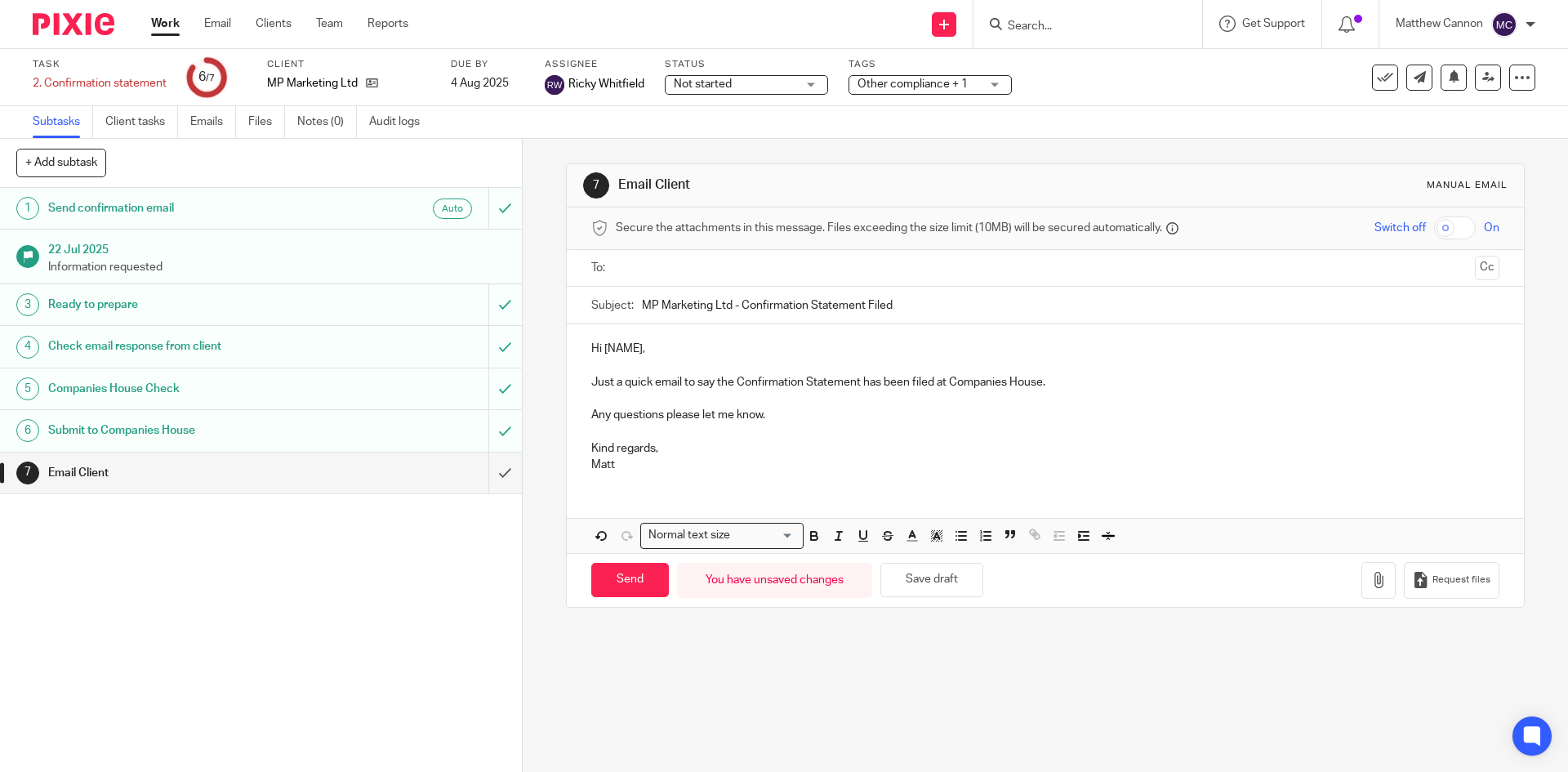 drag, startPoint x: 640, startPoint y: 276, endPoint x: 649, endPoint y: 276, distance: 9 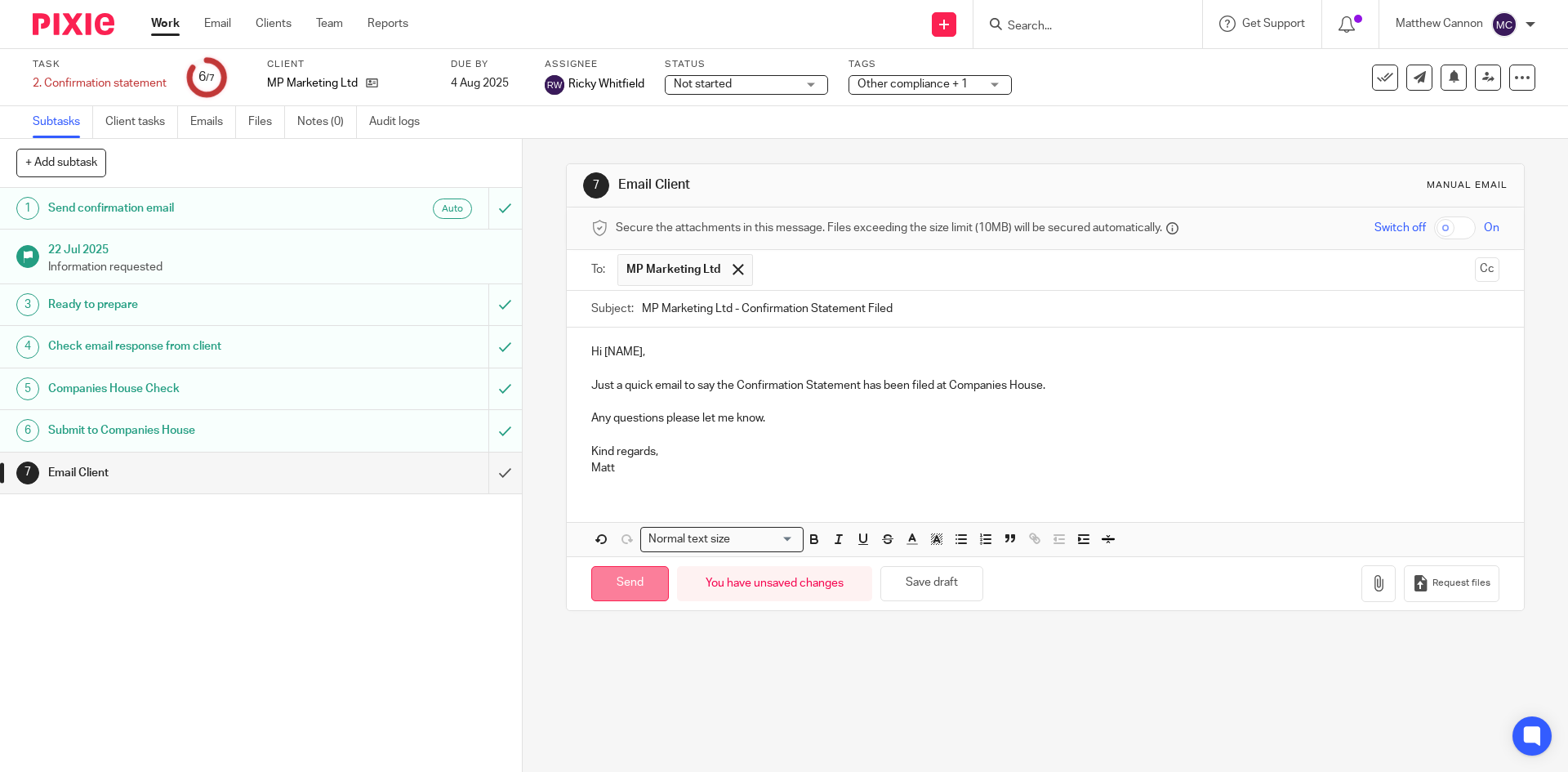 click on "Send" at bounding box center (630, 583) 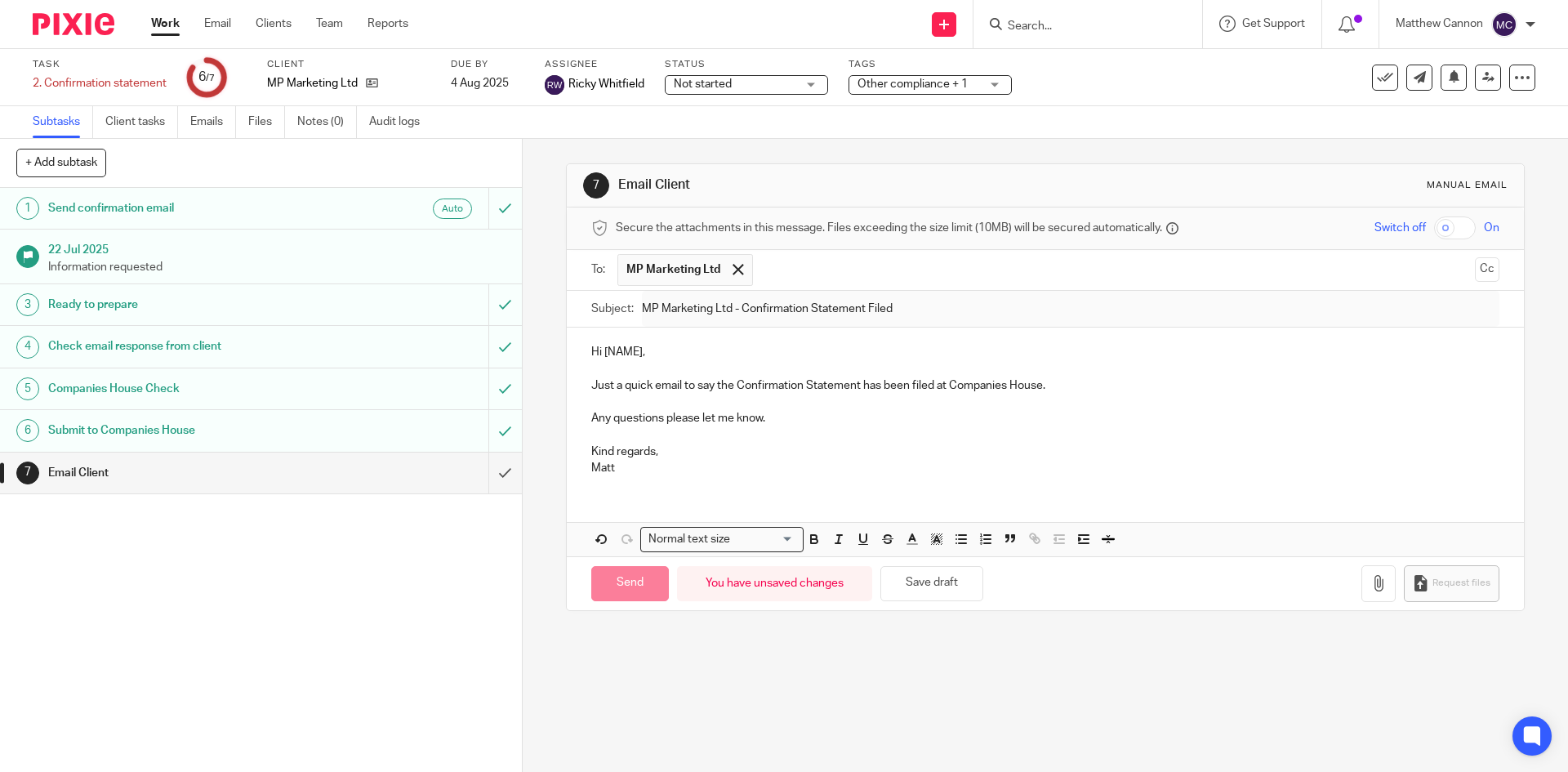 type on "Sent" 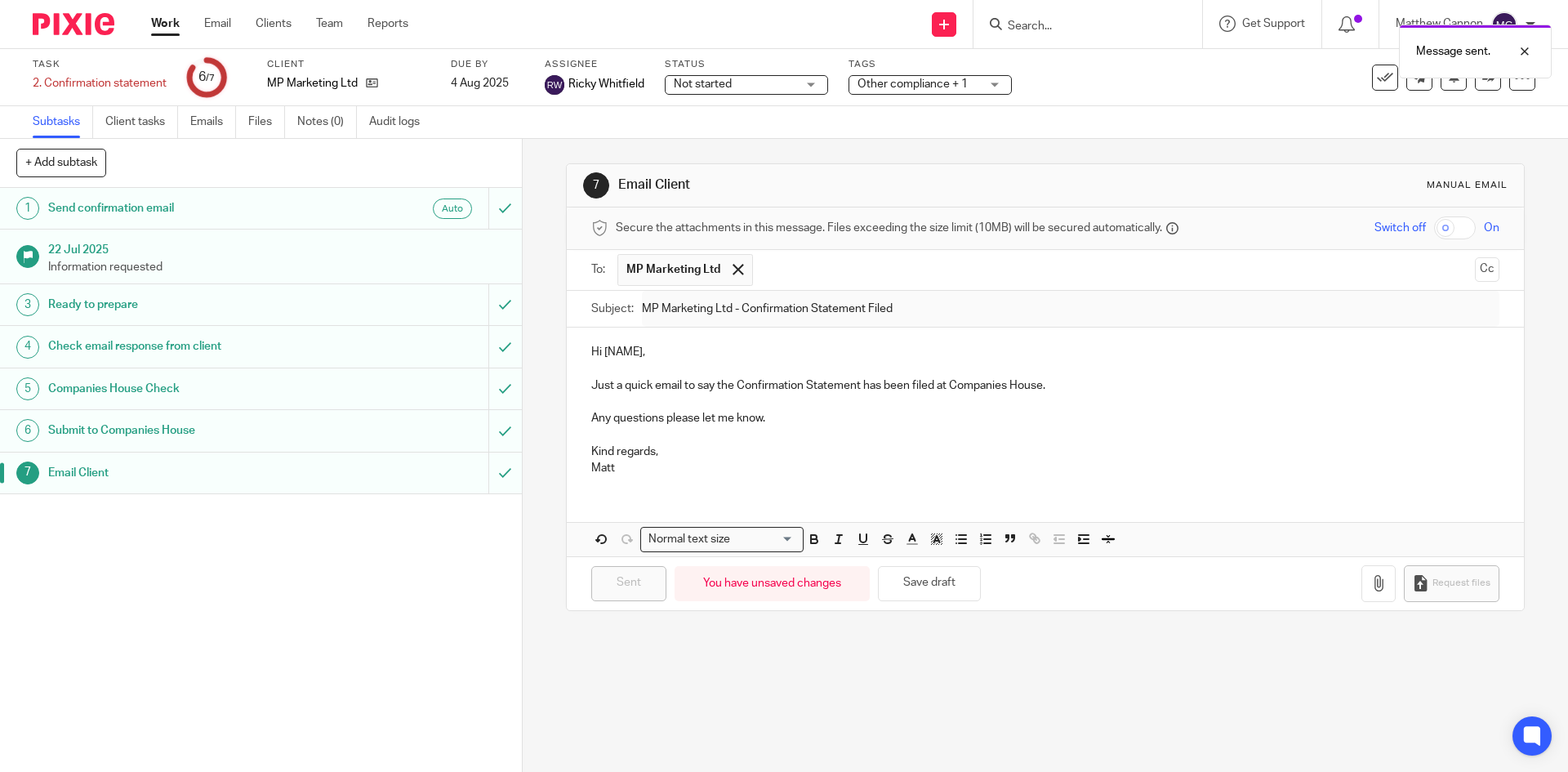 click on "Check email response from client" at bounding box center [260, 346] 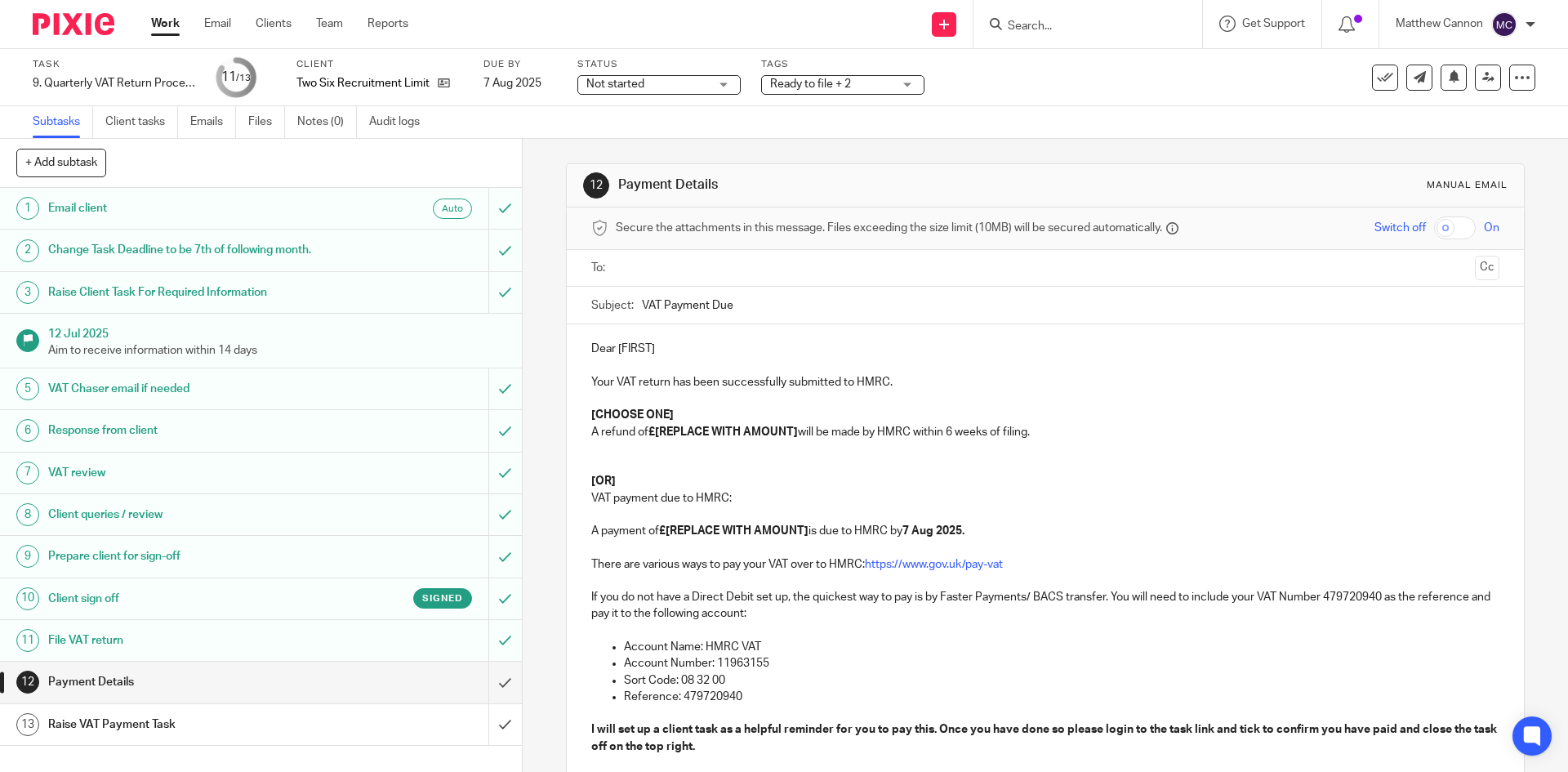 scroll, scrollTop: 0, scrollLeft: 0, axis: both 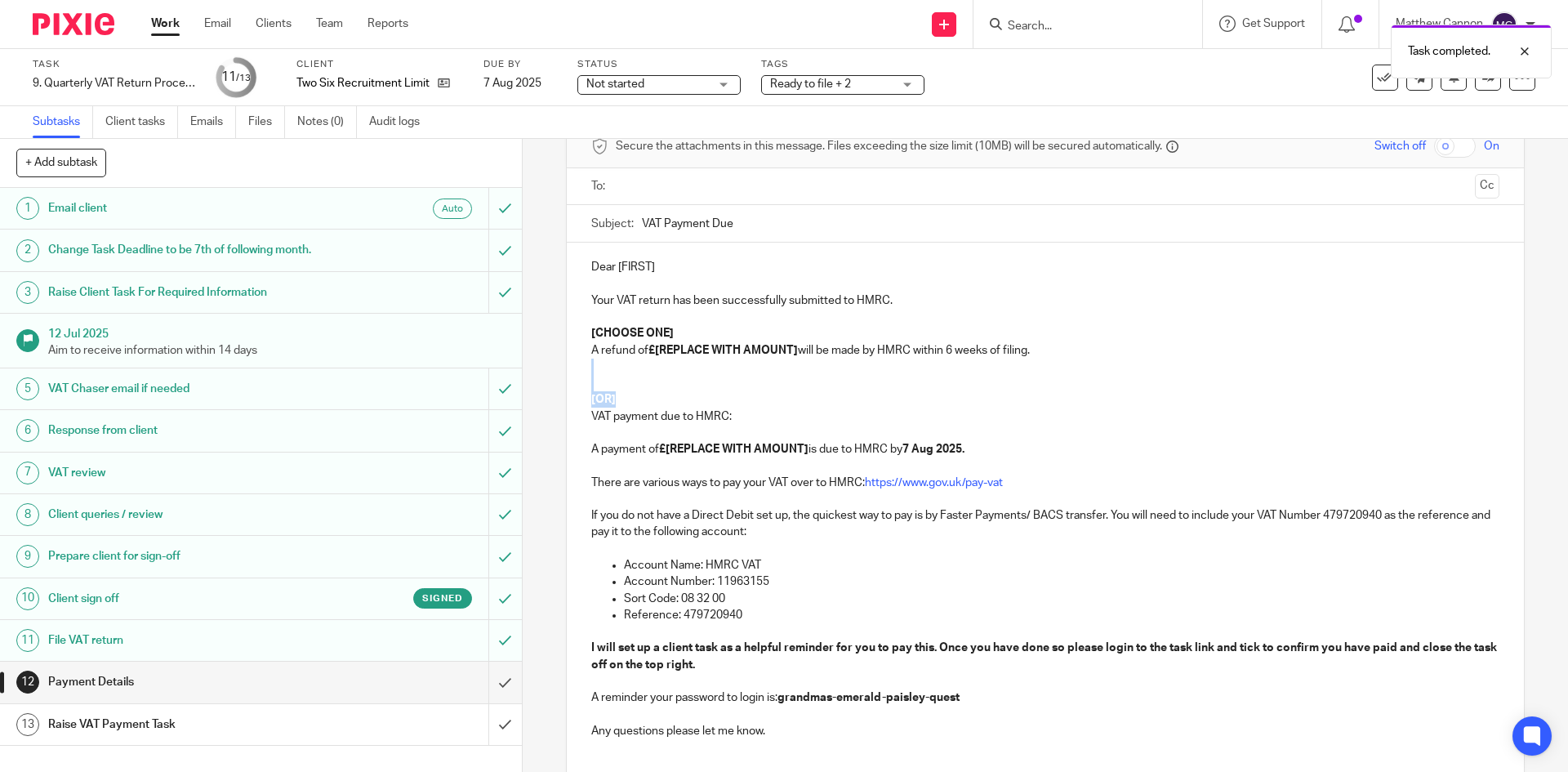 drag, startPoint x: 658, startPoint y: 407, endPoint x: 578, endPoint y: 387, distance: 82.46211 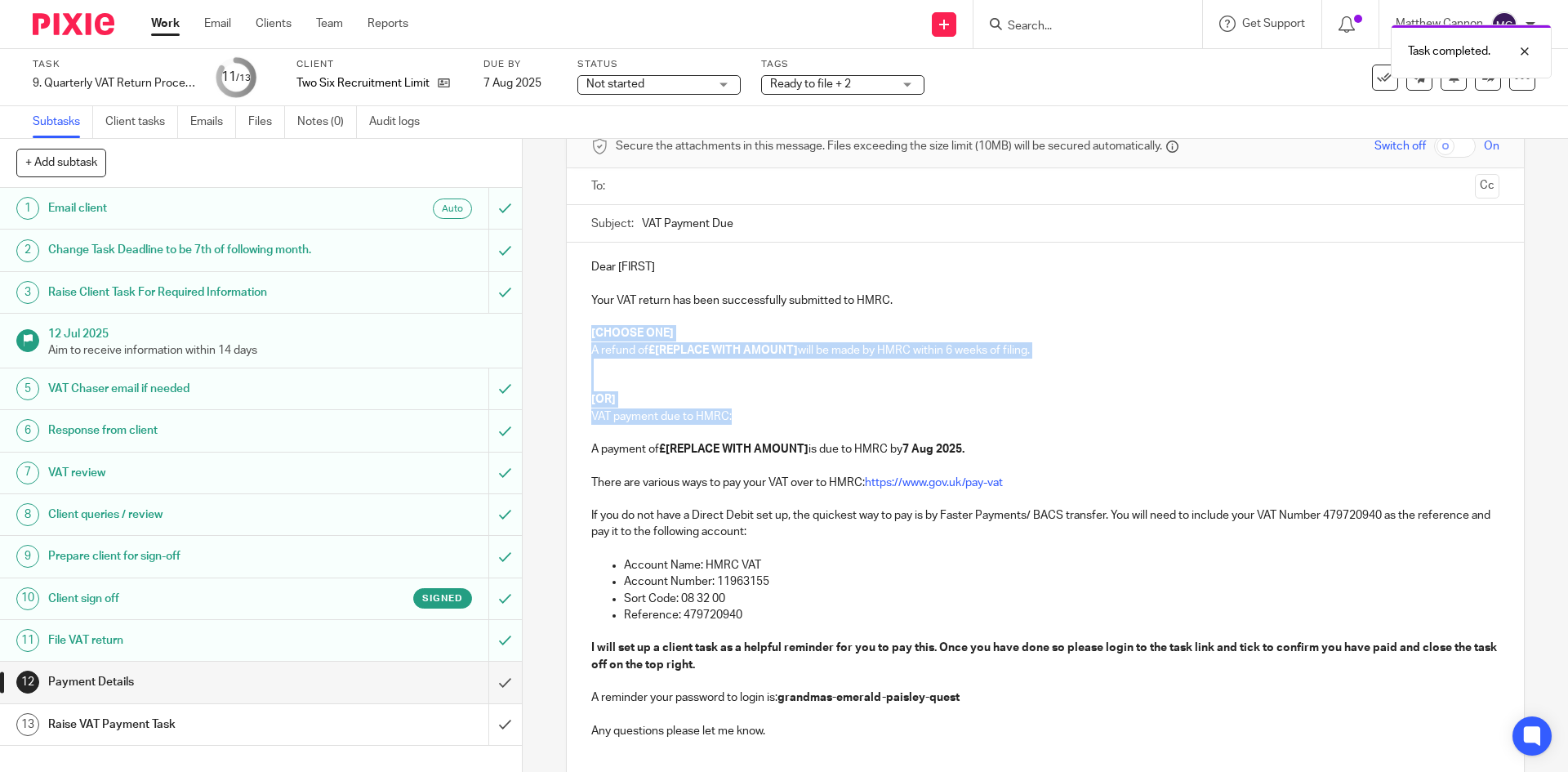 drag, startPoint x: 730, startPoint y: 419, endPoint x: 581, endPoint y: 335, distance: 171.04678 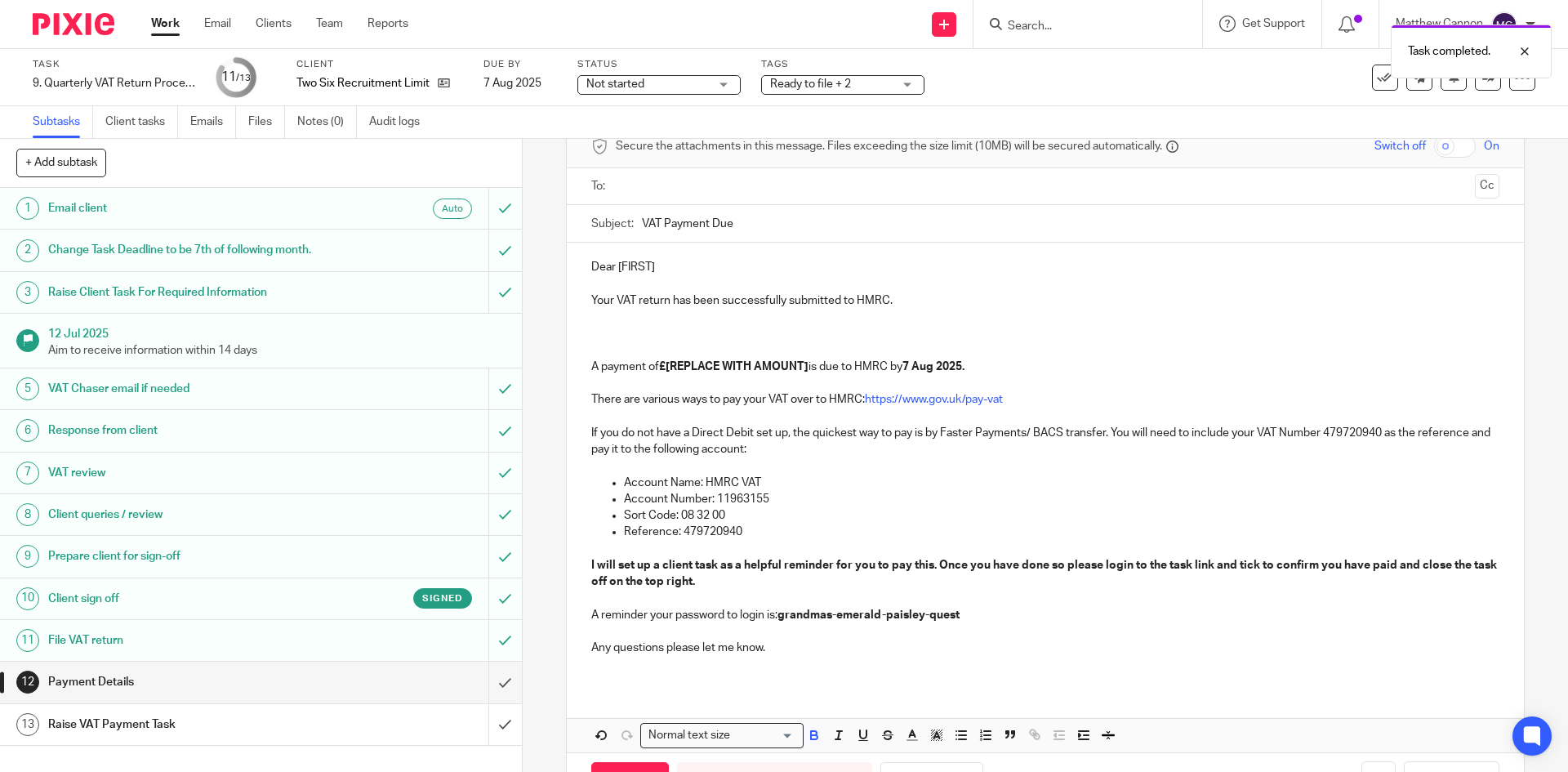 scroll, scrollTop: 0, scrollLeft: 0, axis: both 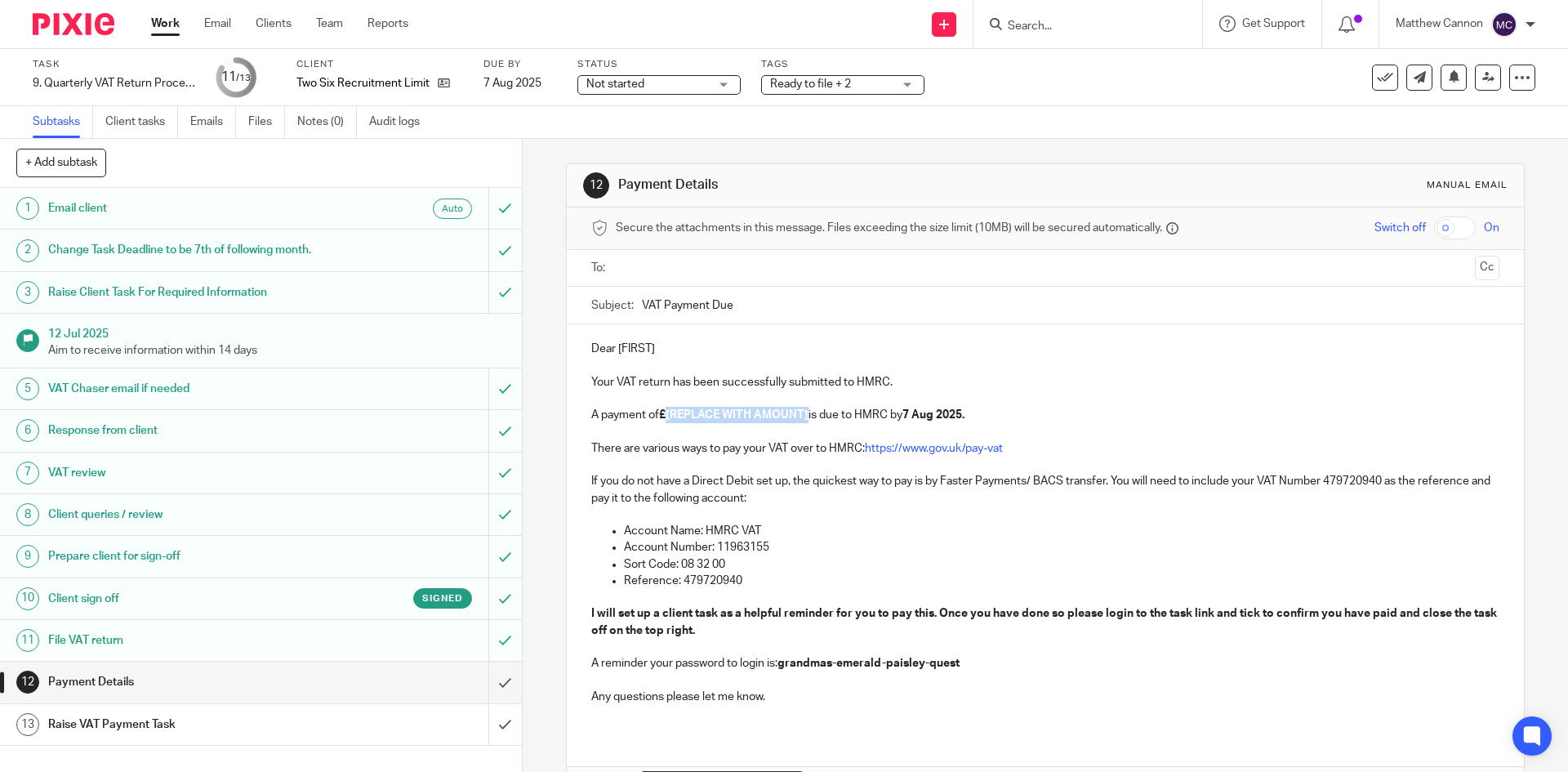 drag, startPoint x: 662, startPoint y: 412, endPoint x: 808, endPoint y: 415, distance: 146.0308 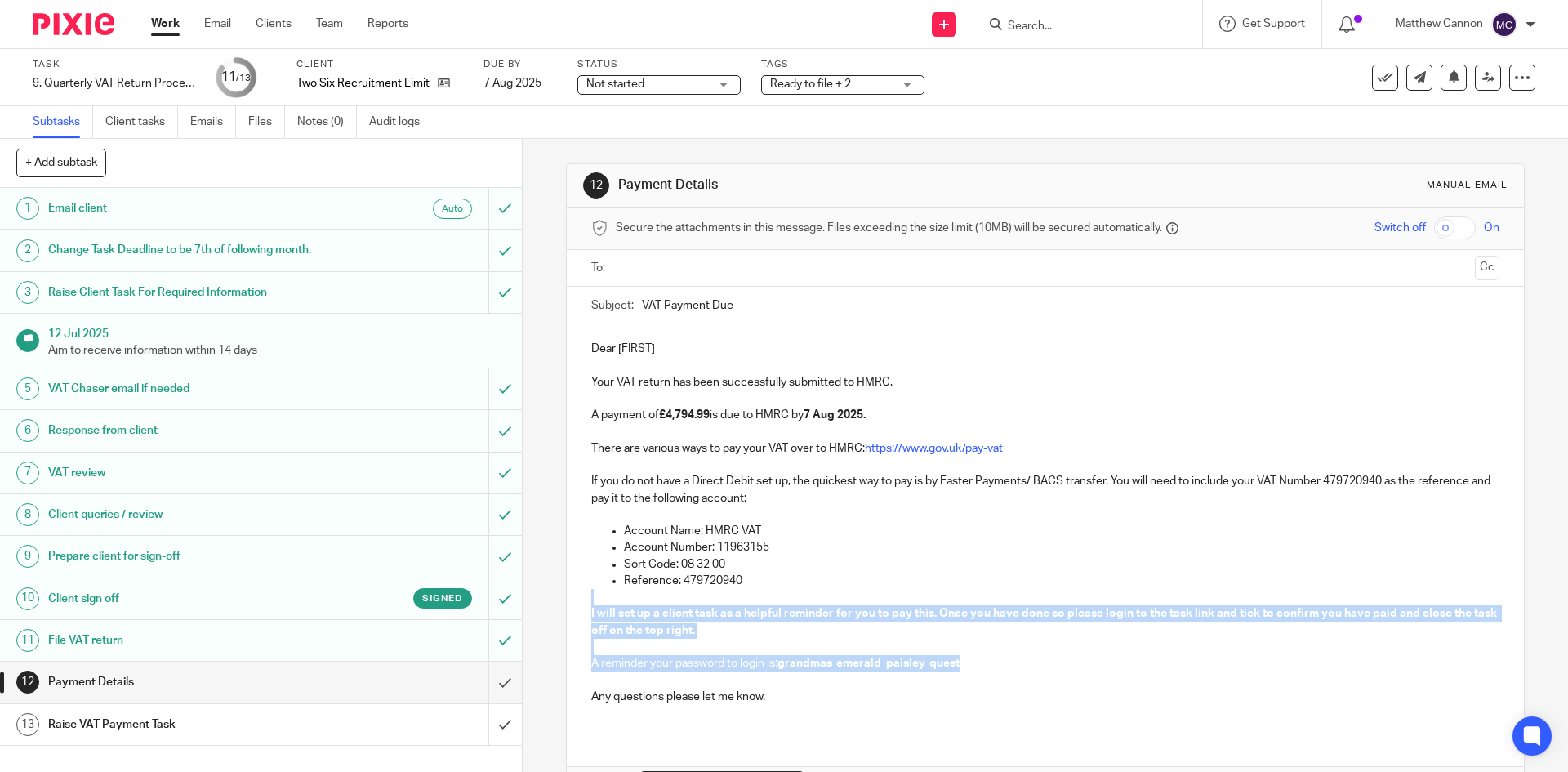drag, startPoint x: 976, startPoint y: 663, endPoint x: 552, endPoint y: 605, distance: 427.9486 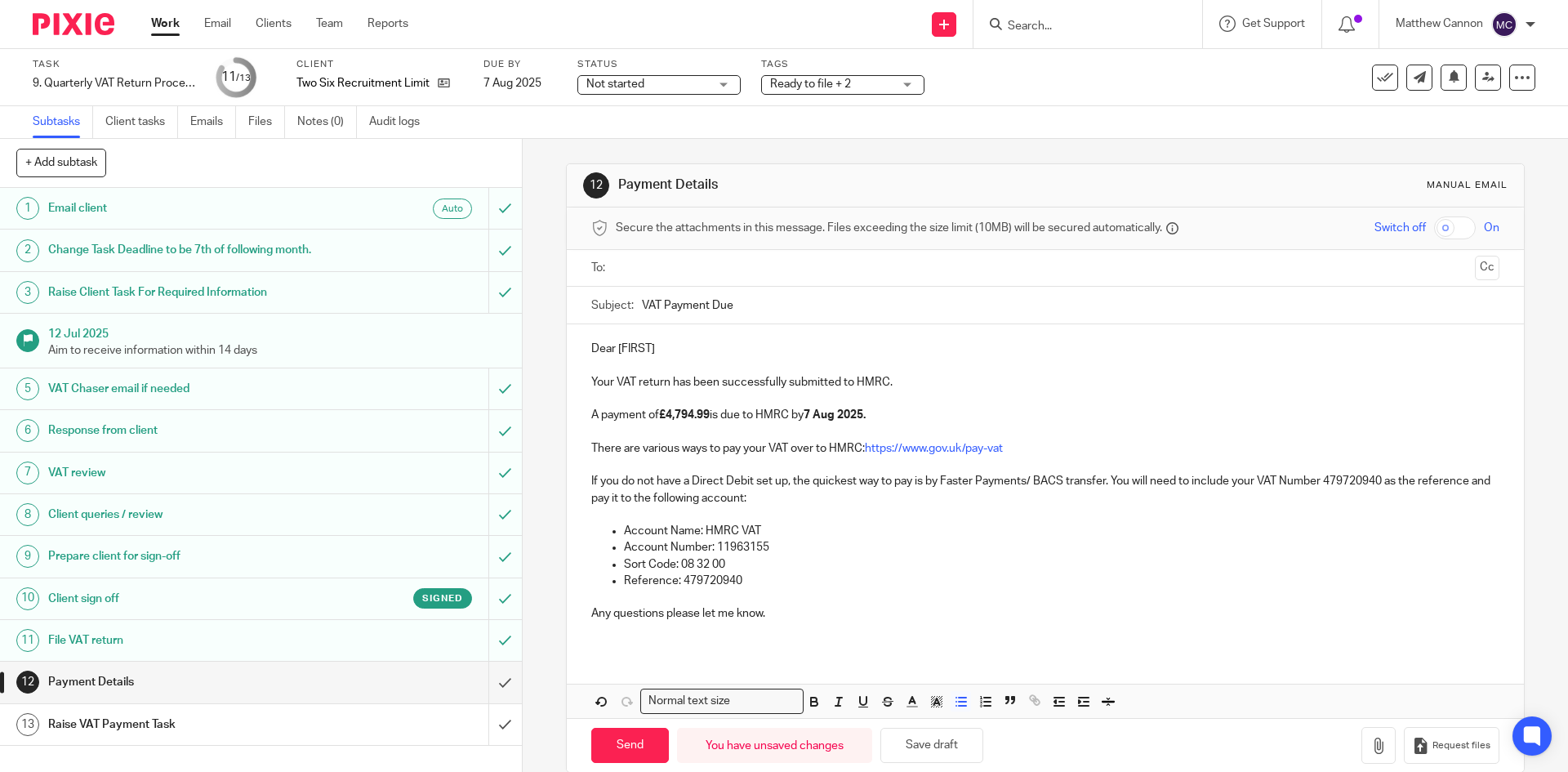 click at bounding box center (1045, 597) 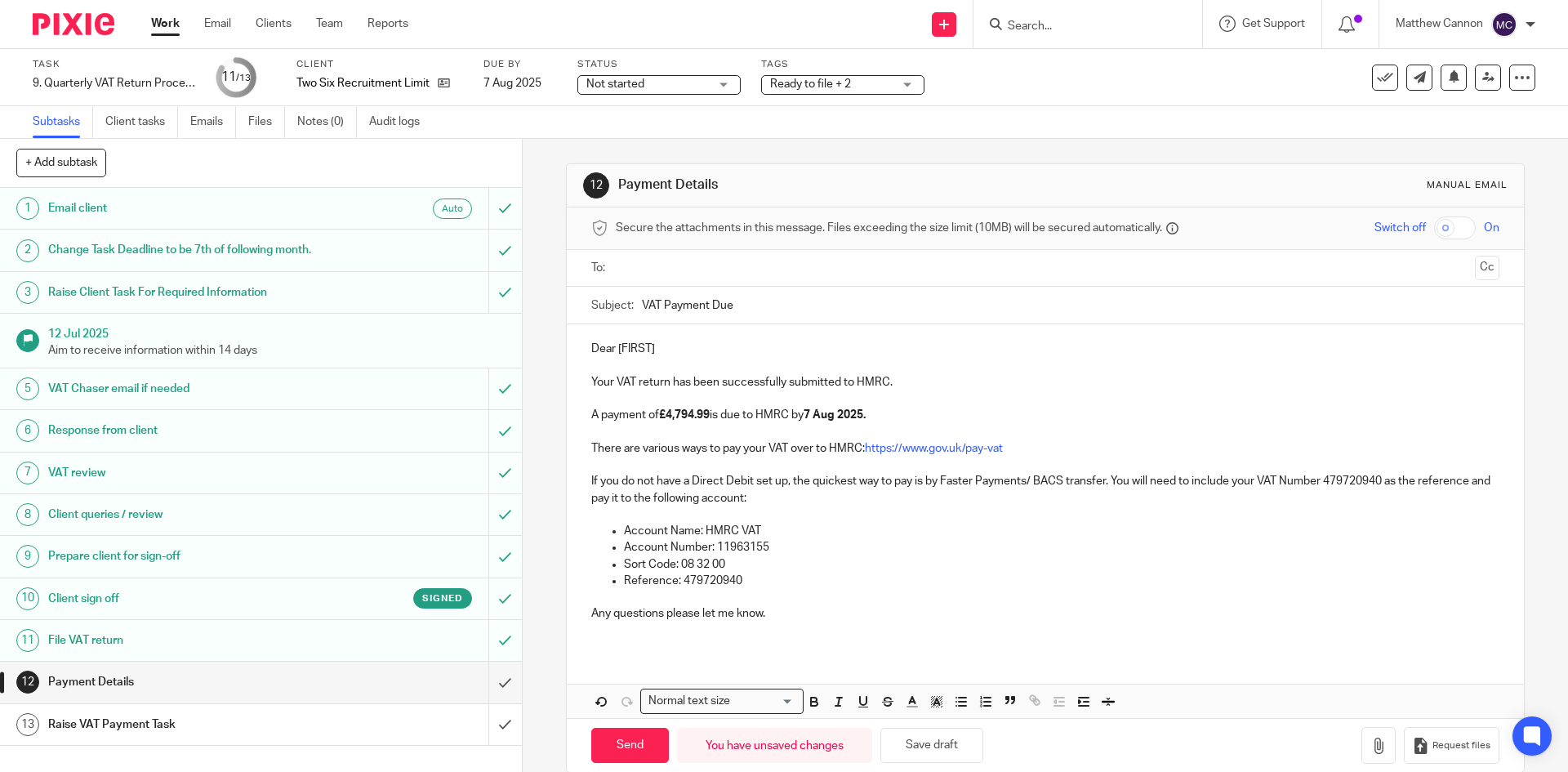 click on "Any questions please let me know." at bounding box center [1045, 614] 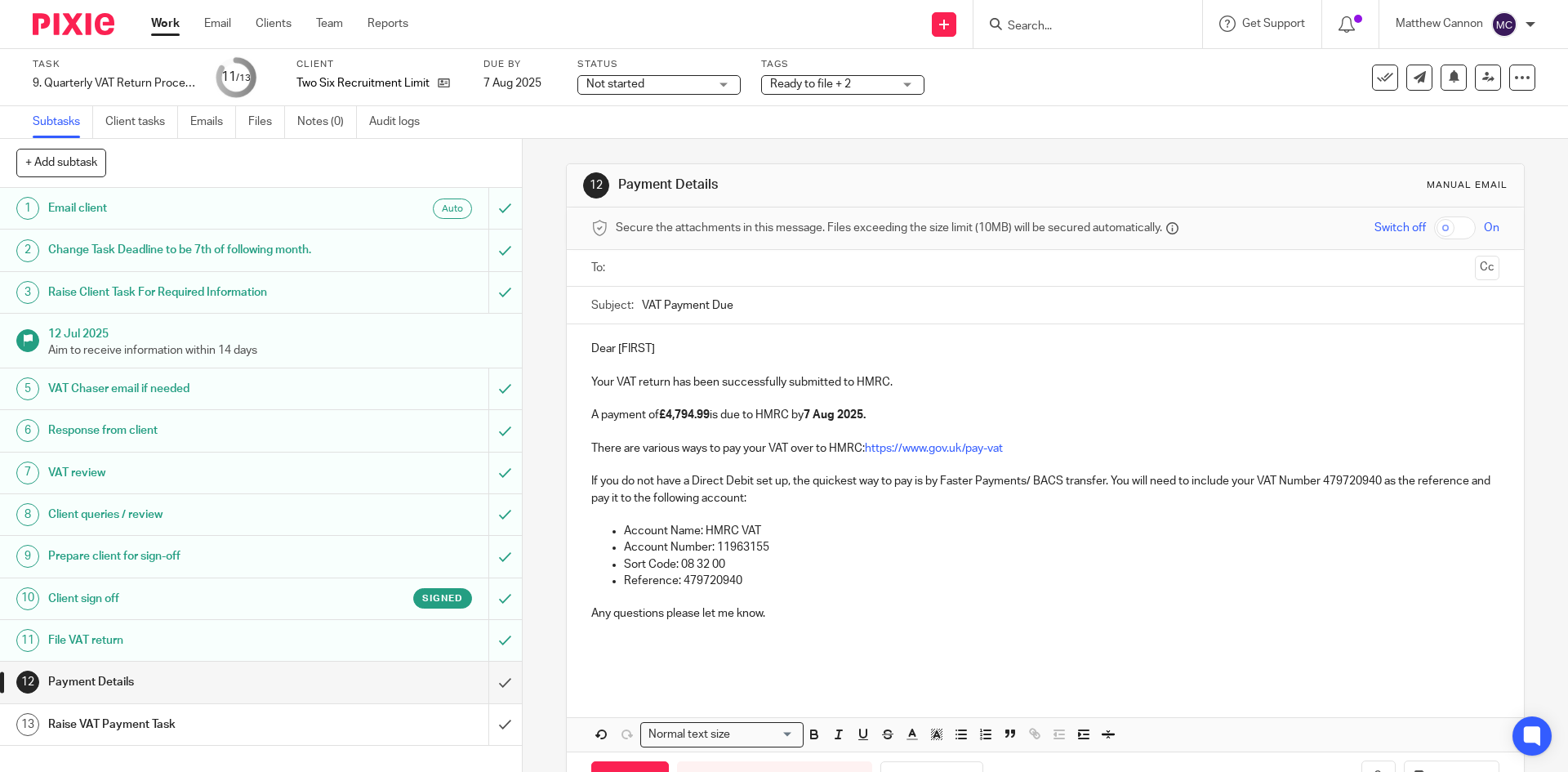 type 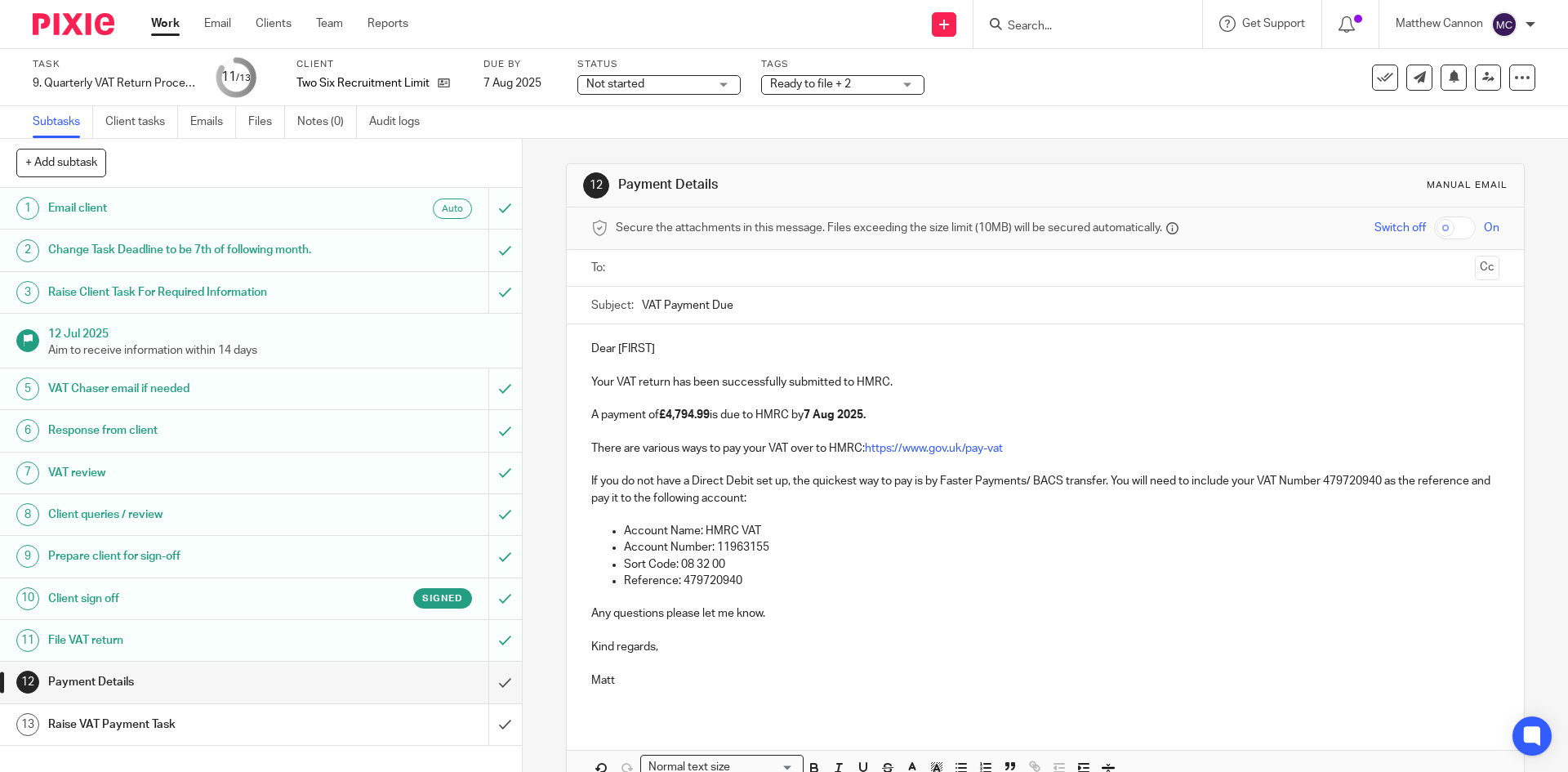 click on "Dear [FIRST]" at bounding box center [1045, 349] 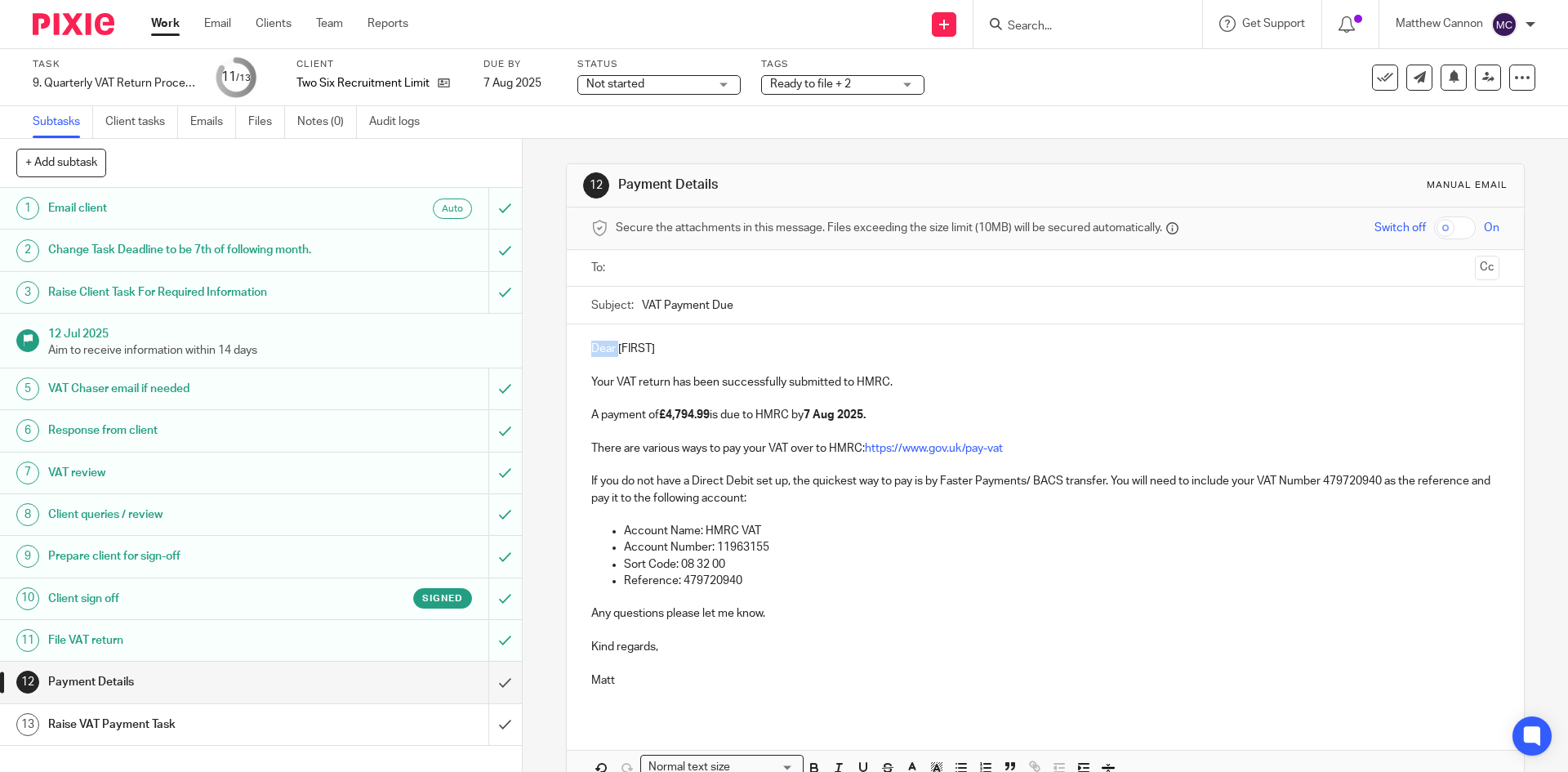 click on "Dear [FIRST]" at bounding box center [1045, 349] 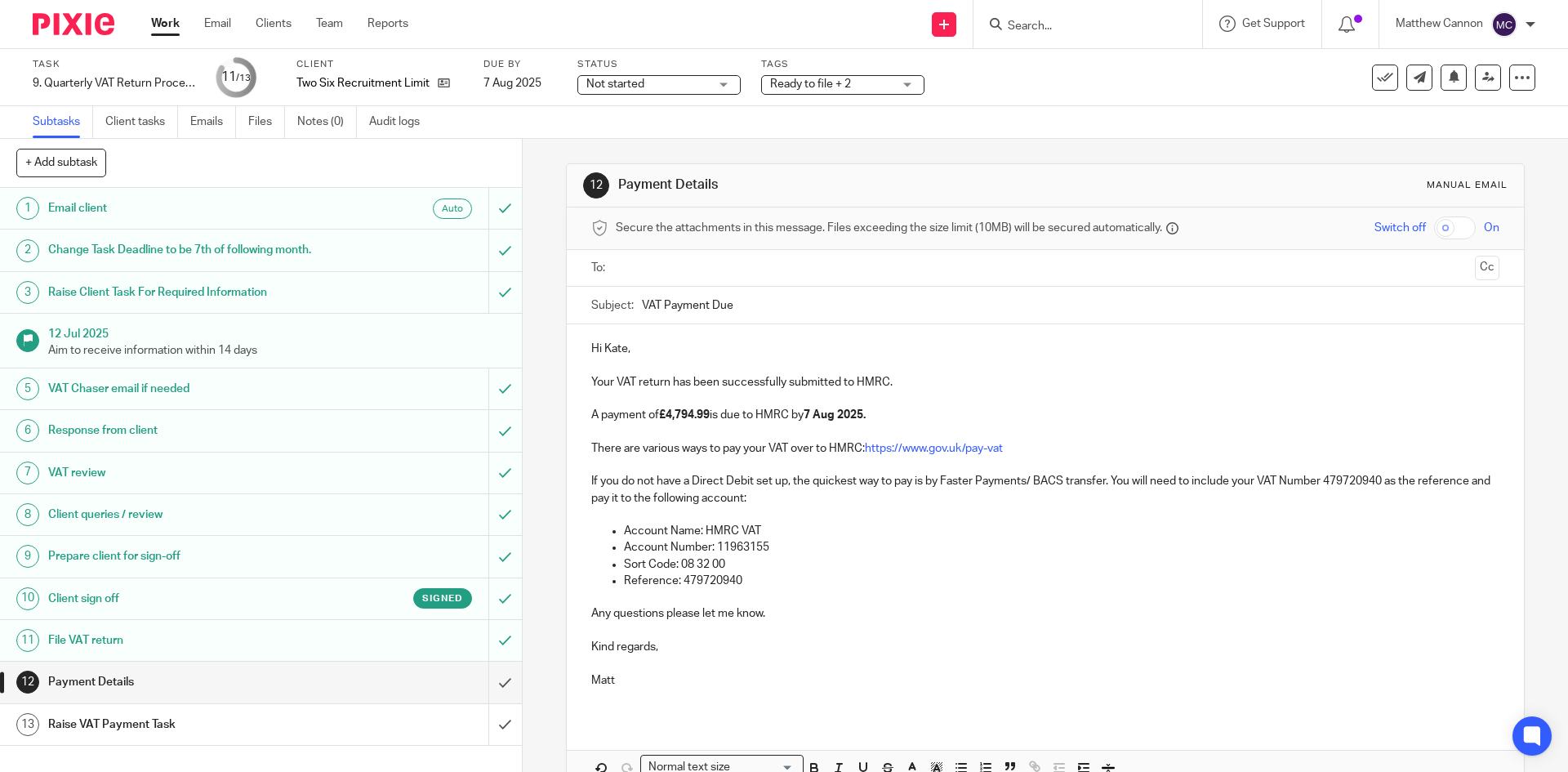 click at bounding box center (1045, 268) 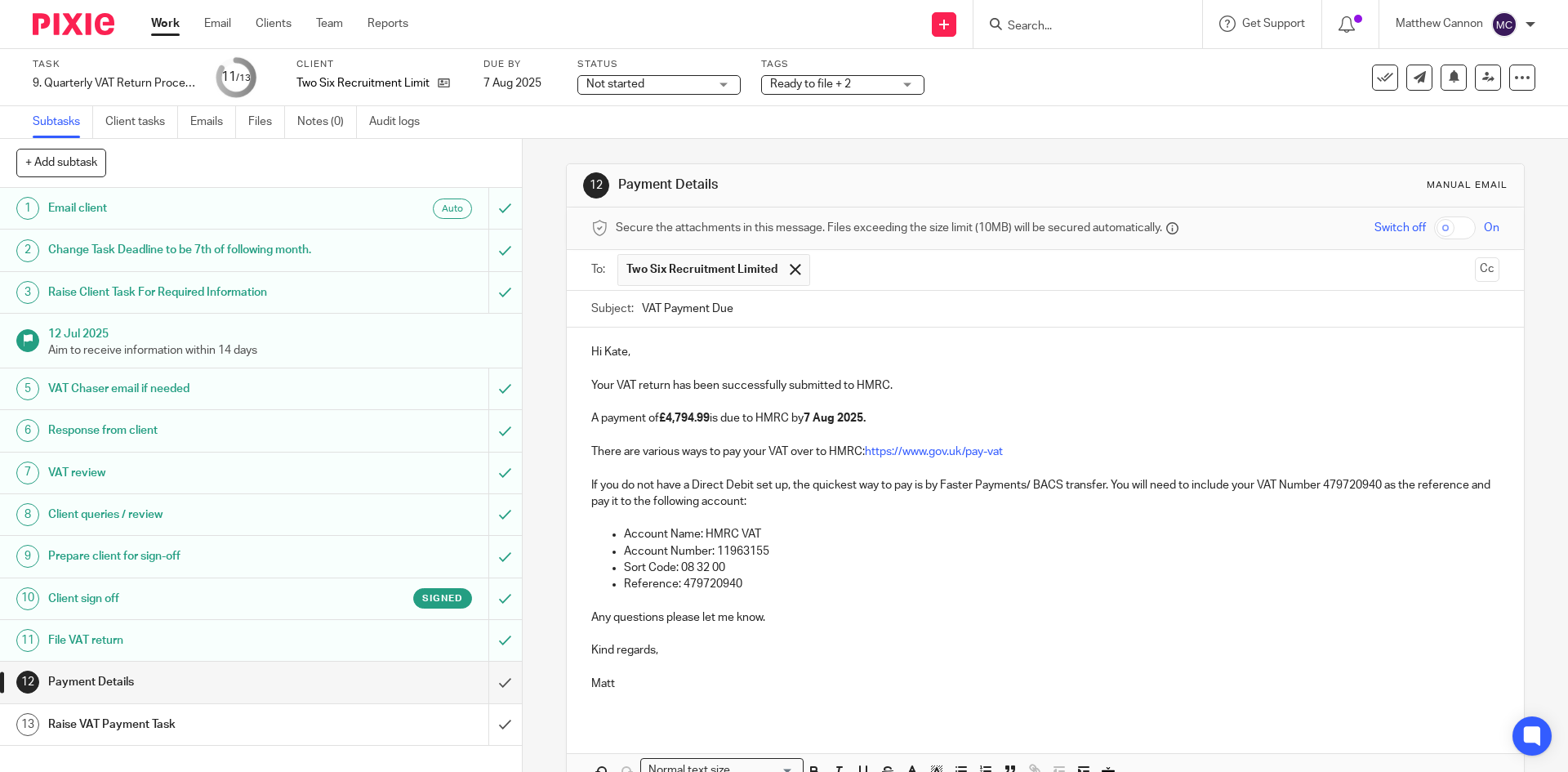 scroll, scrollTop: 82, scrollLeft: 0, axis: vertical 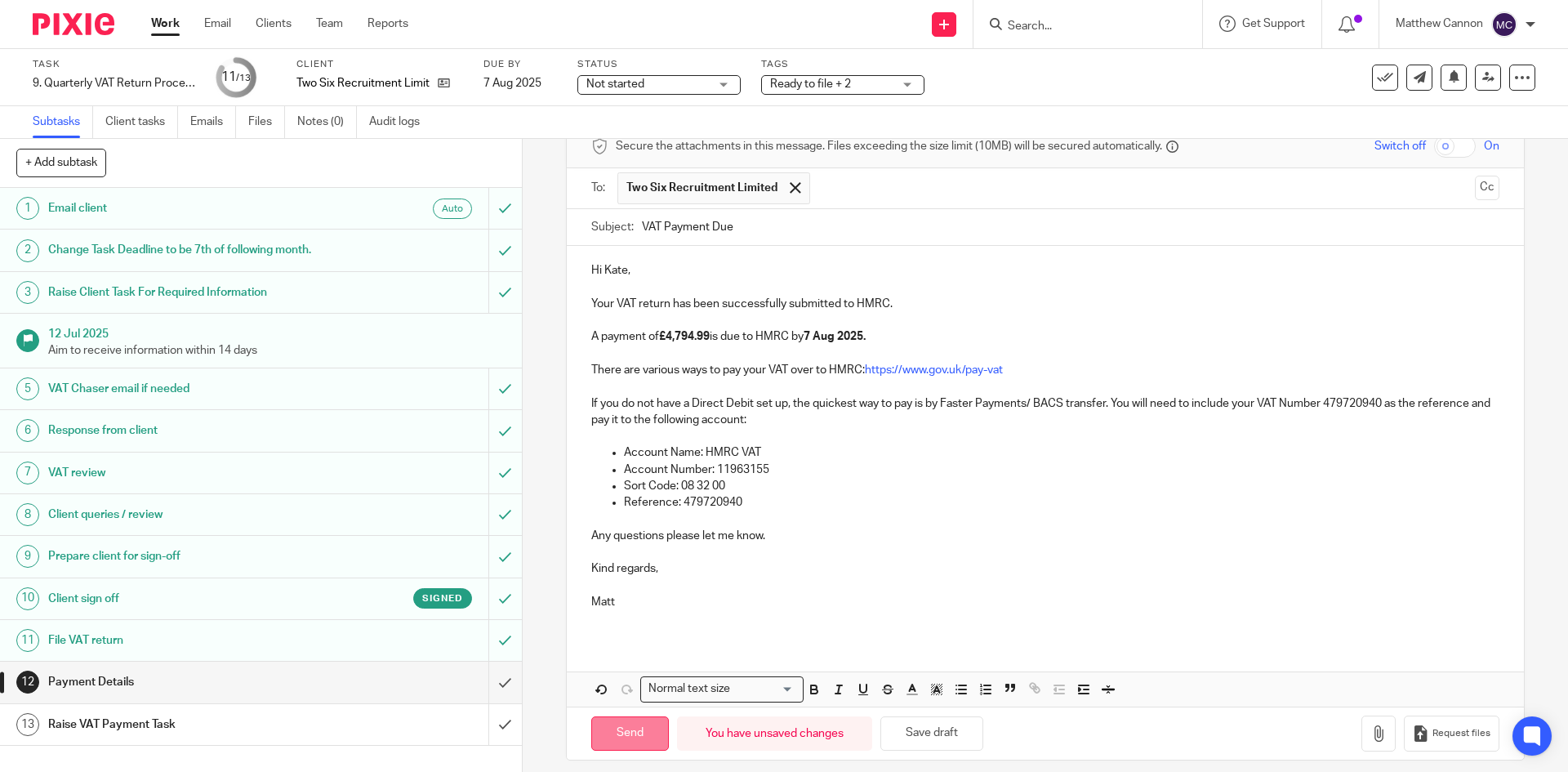 click on "Send" at bounding box center [630, 734] 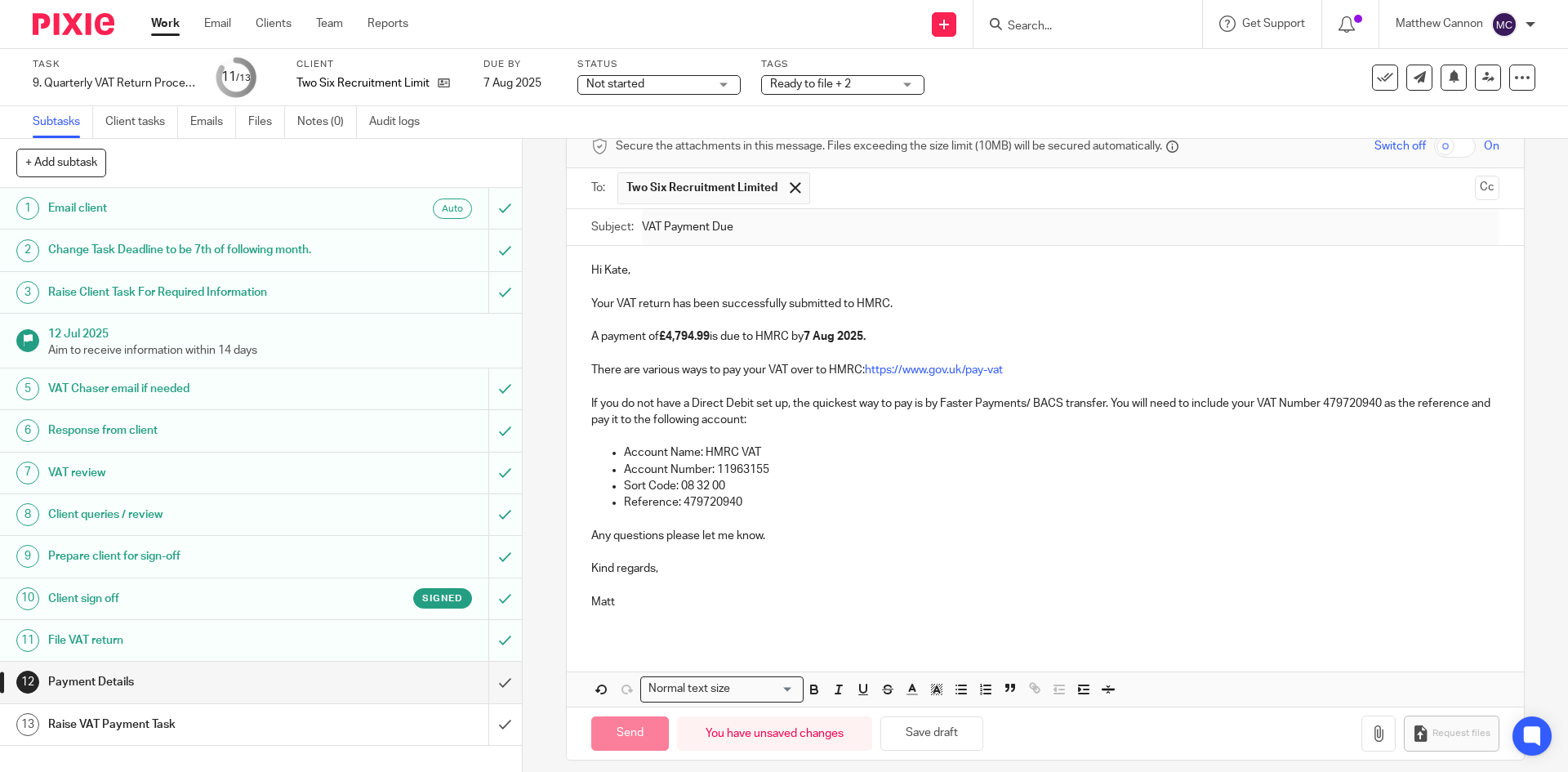 type on "Sent" 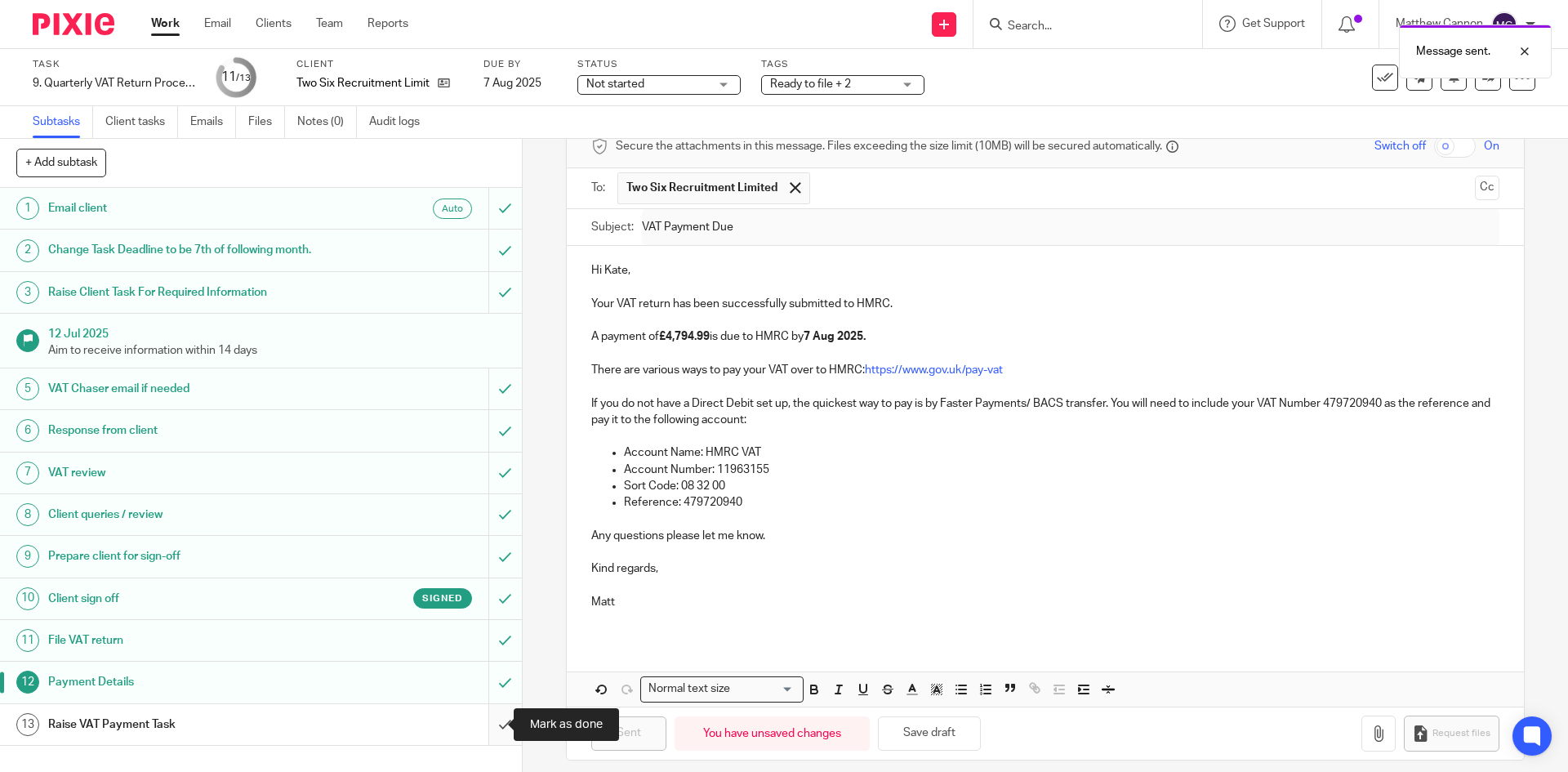 click at bounding box center (261, 725) 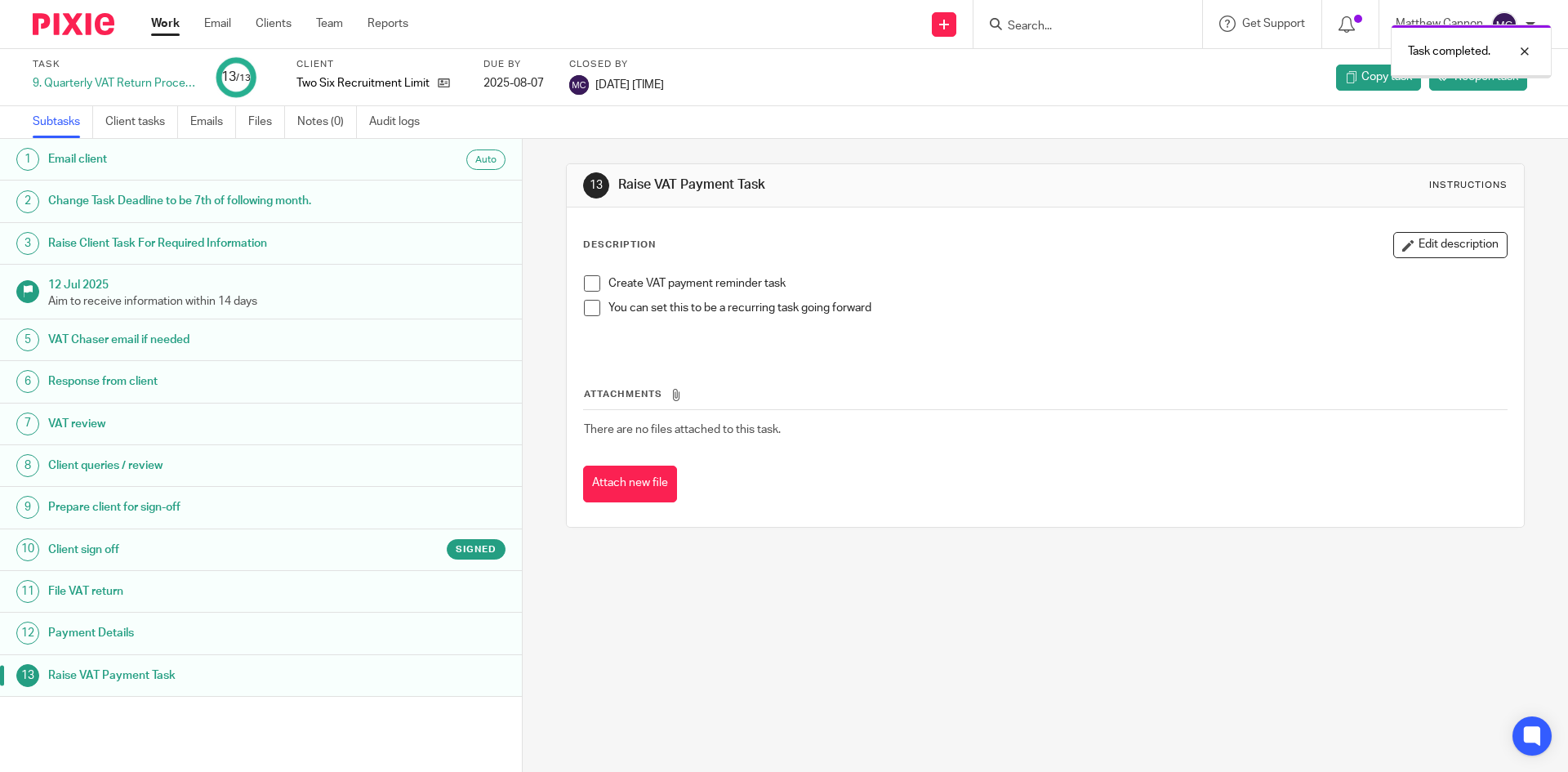 scroll, scrollTop: 0, scrollLeft: 0, axis: both 